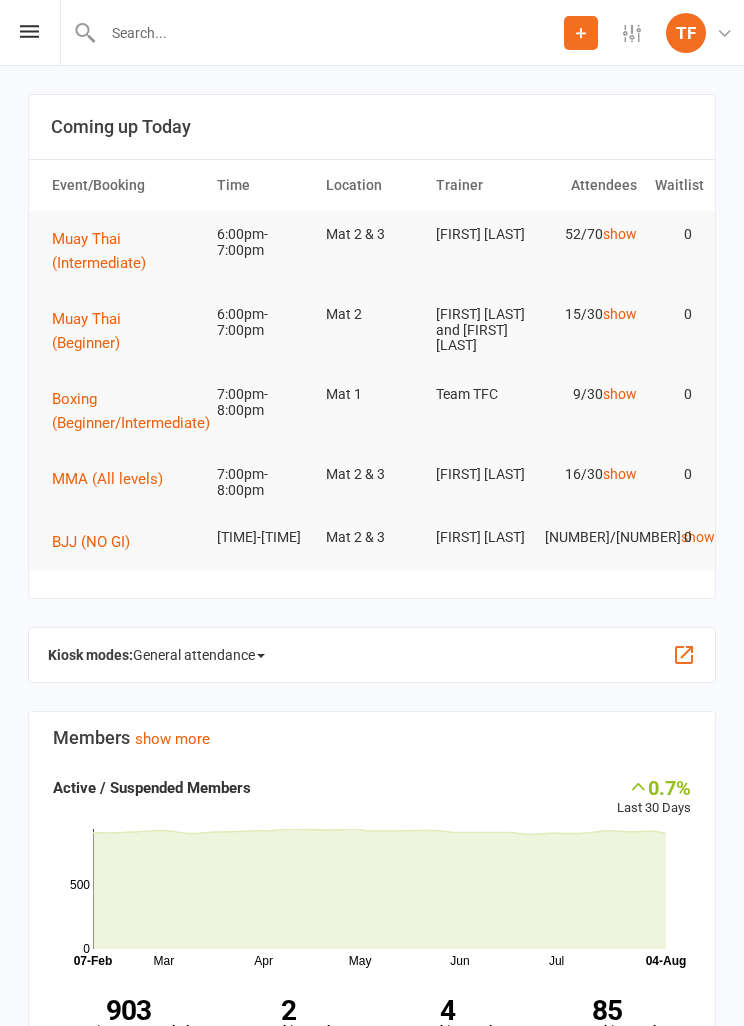 scroll, scrollTop: 0, scrollLeft: 0, axis: both 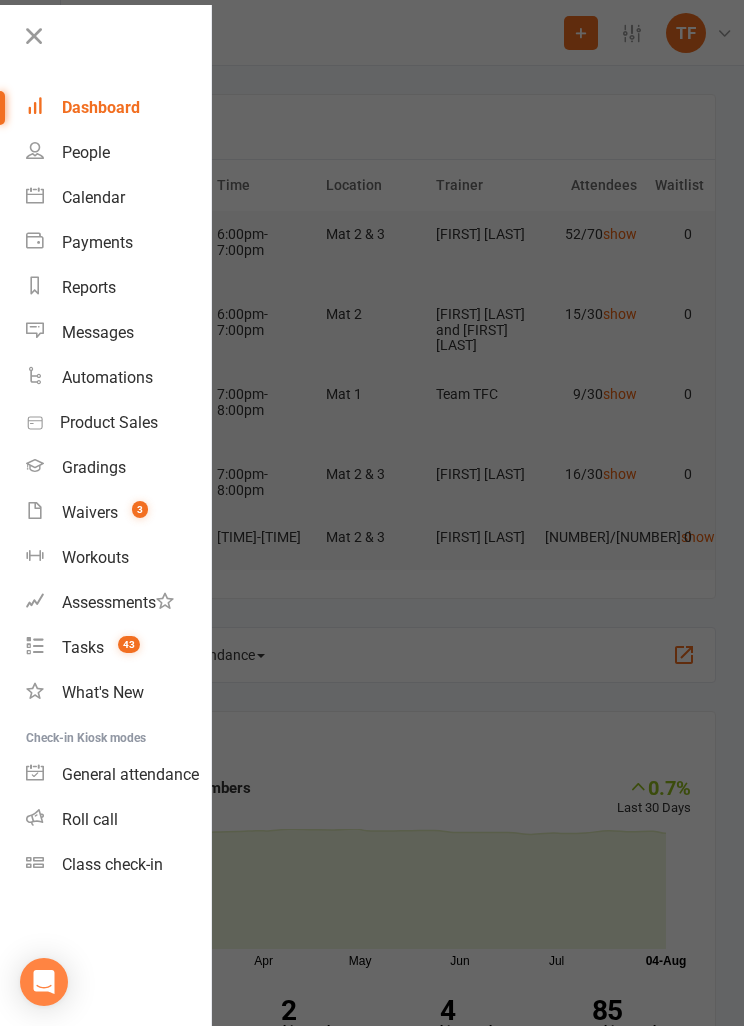 click on "People" at bounding box center (118, 152) 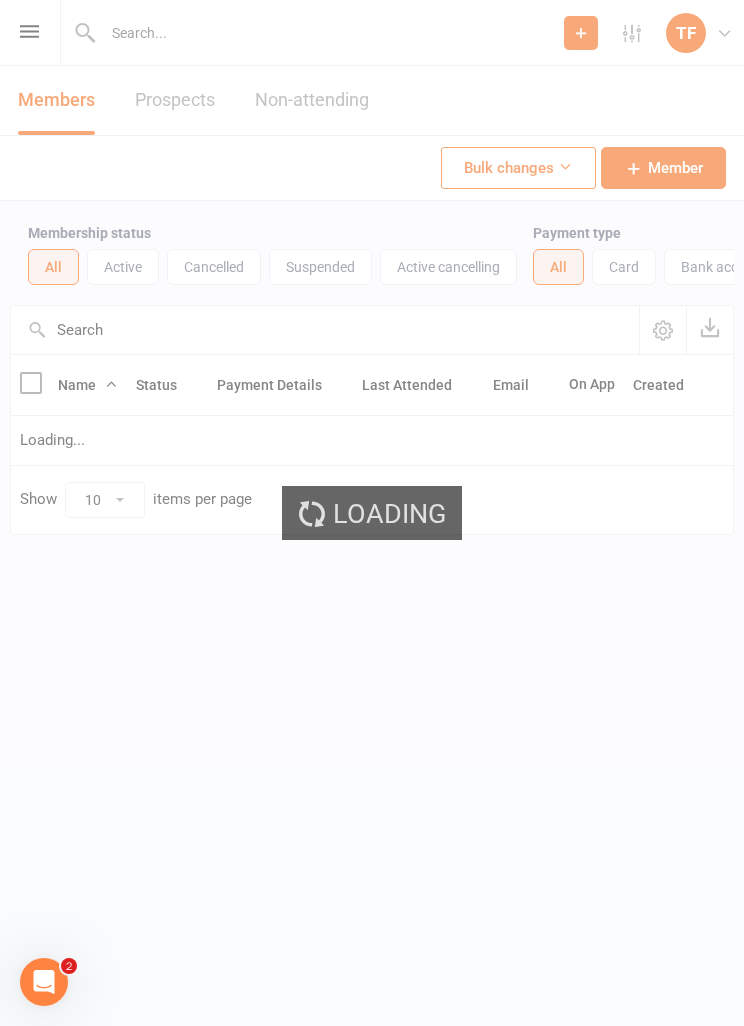 scroll, scrollTop: 0, scrollLeft: 0, axis: both 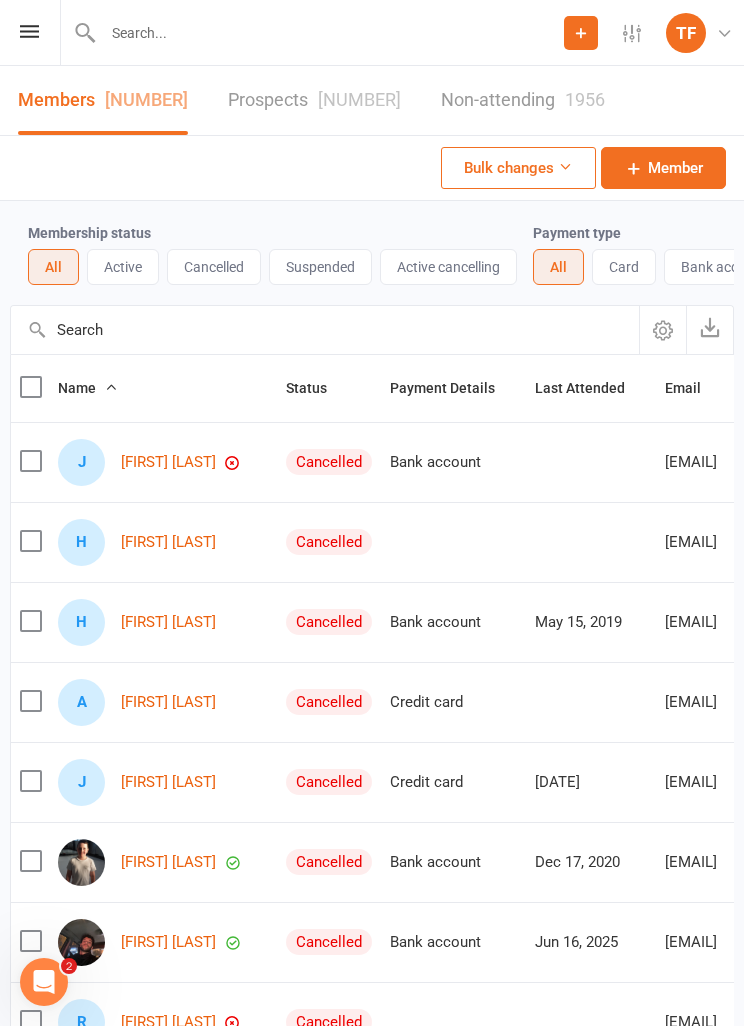 click on "[NUMBER]" at bounding box center [359, 99] 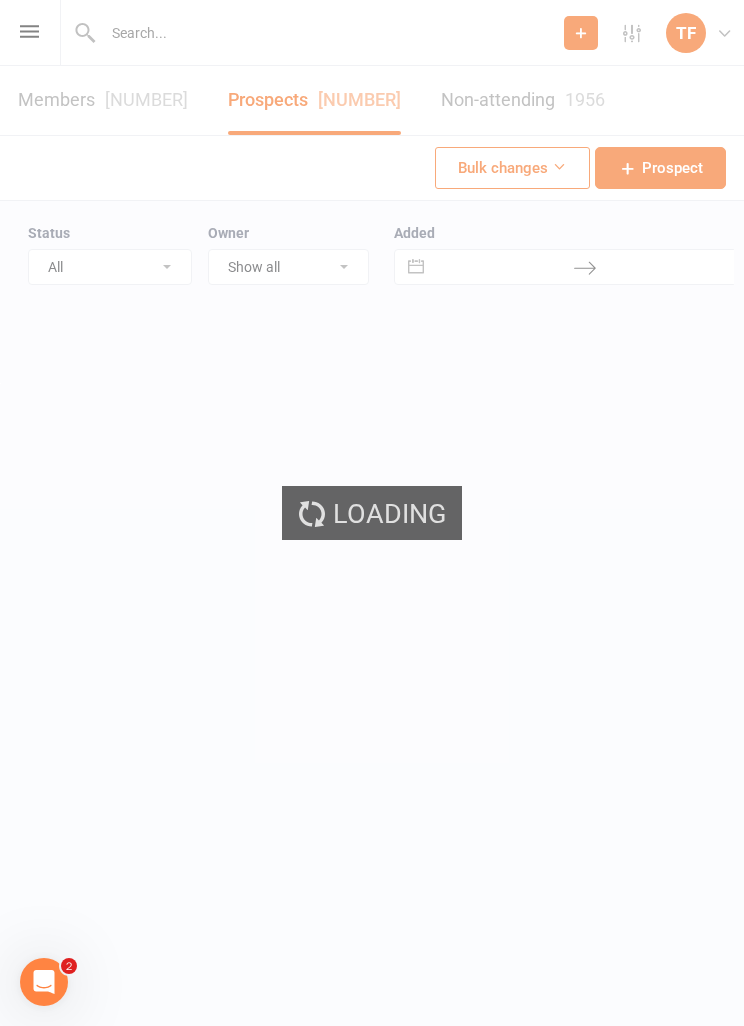 select on "25" 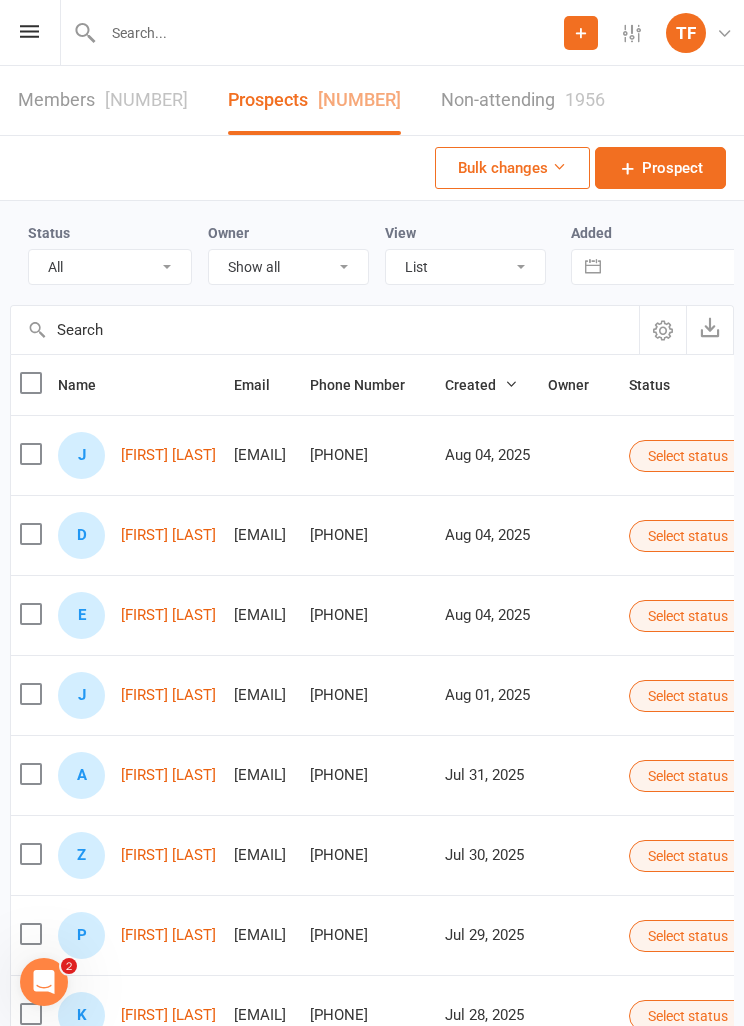click on "[FIRST] [LAST]" at bounding box center [168, 455] 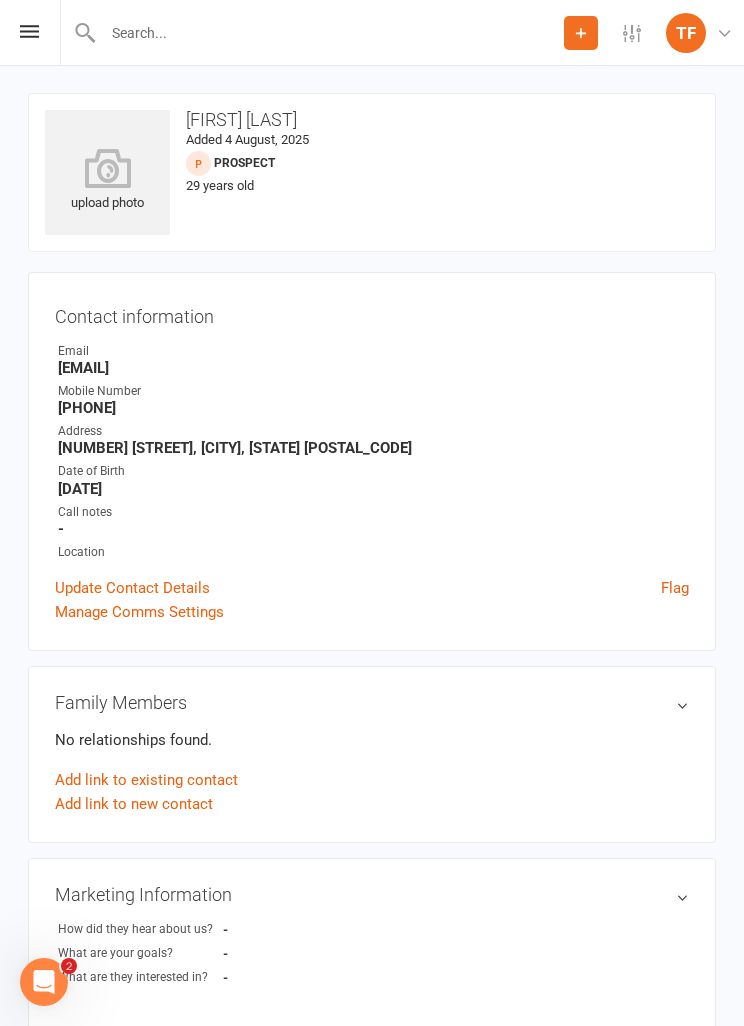 scroll, scrollTop: 0, scrollLeft: 0, axis: both 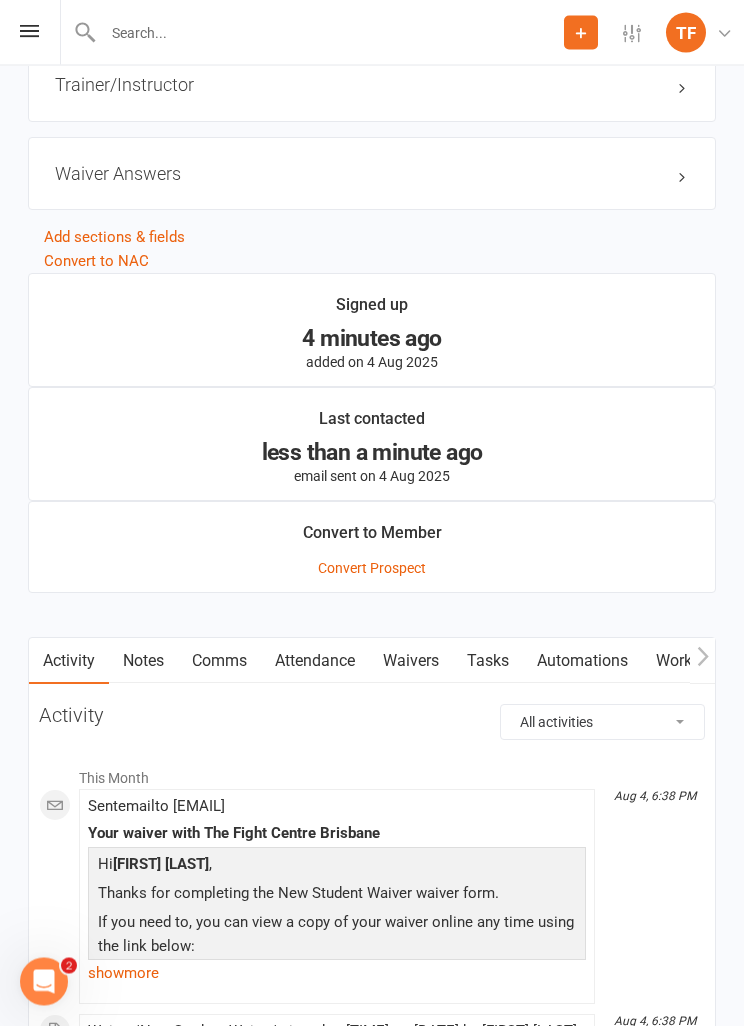 click on "Waivers" at bounding box center (411, 662) 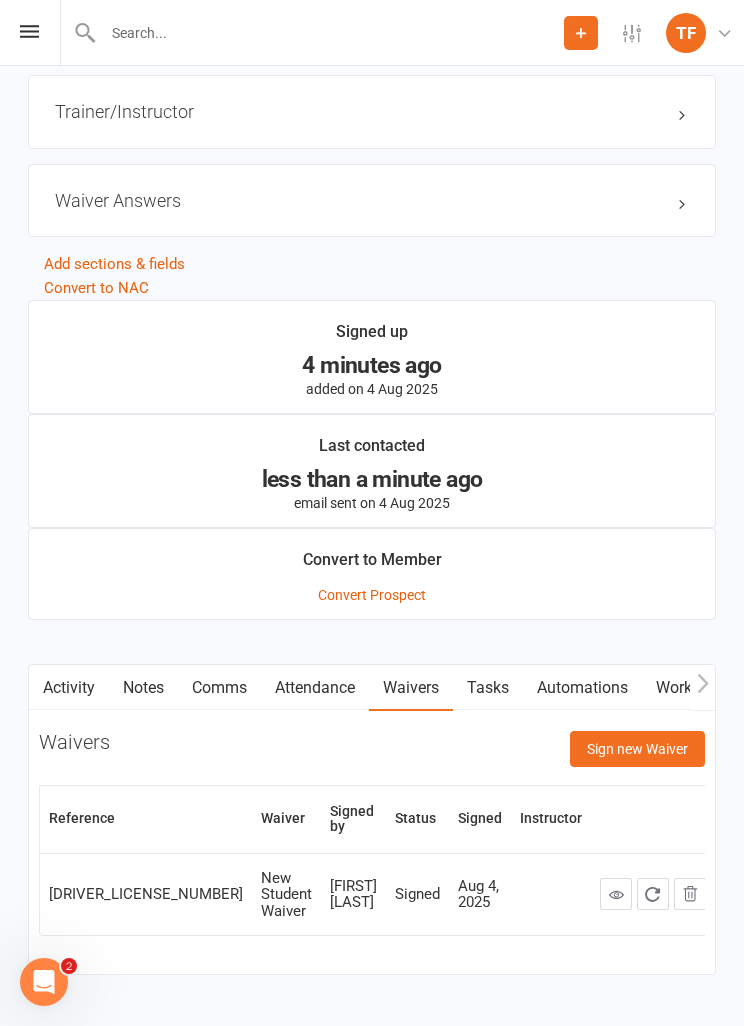 click on "Sign new Waiver" at bounding box center [637, 749] 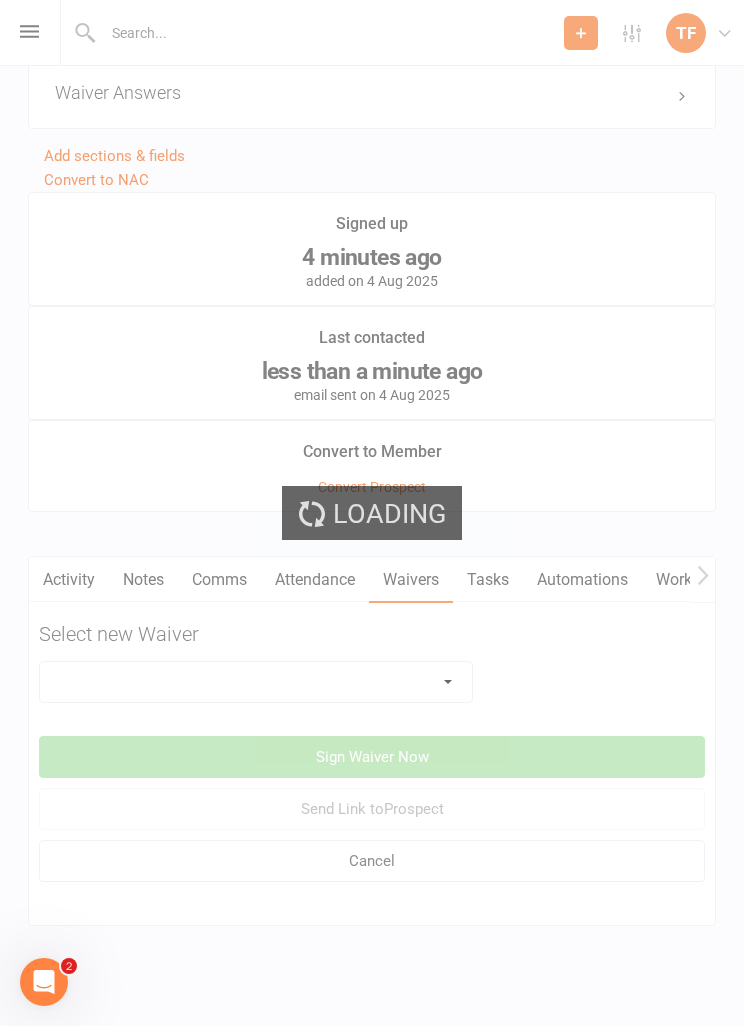 scroll, scrollTop: 1807, scrollLeft: 0, axis: vertical 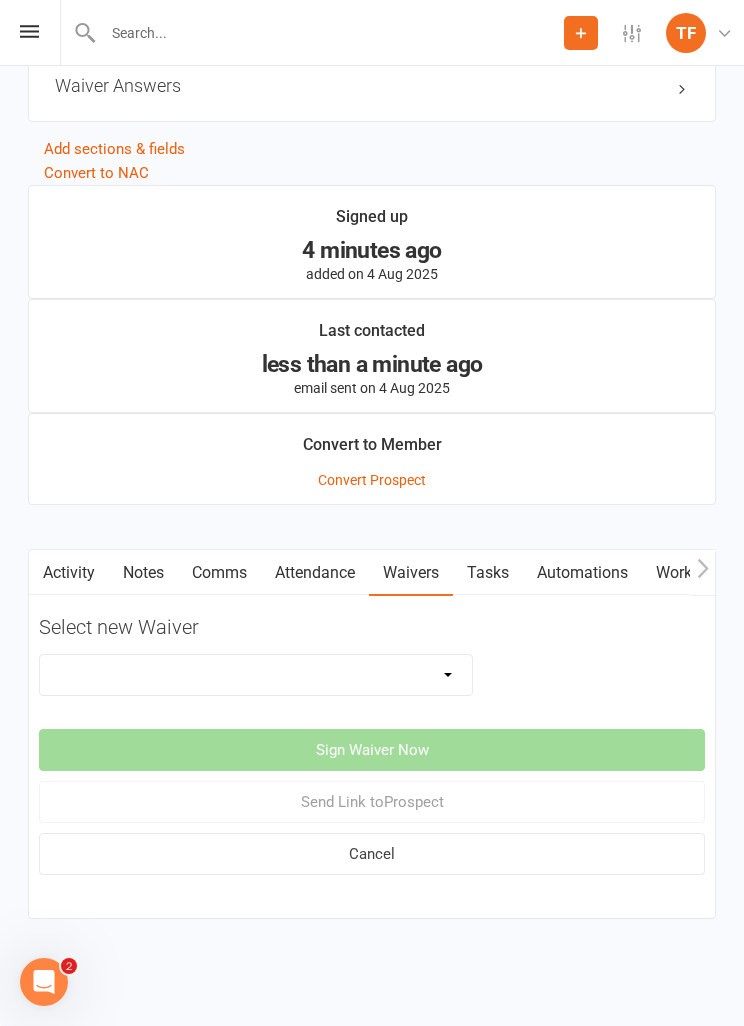 click on "Direct Debit Contract New Student Waiver Online - Adults - 12 Month DD Online - Adults - 6 Month DD Online - Adults - 6 Month UP FRONT Online - Adults - Flexi DD Online - Adults - Intro Pass Online - Student - 12 Month DD Online - Student - 6 Month DD Online - Student - 6 Month UP FRONT Online - Student - Flexi DD Online - Student - Intro Pass Online - Student - Limited Pass - 6 Month DD TFC Online Direct Debit Waiver Up front NO PAYMENT DETAILS Contract X-Pass Direct Debit Contract" at bounding box center [256, 675] 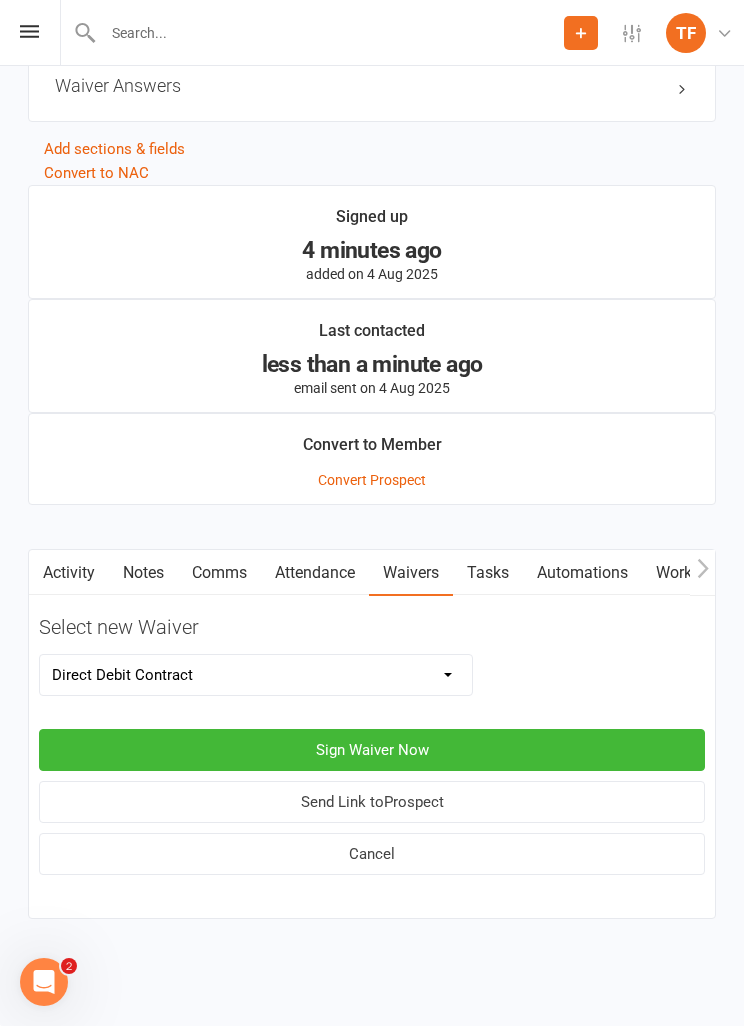 click on "Sign Waiver Now" at bounding box center [372, 750] 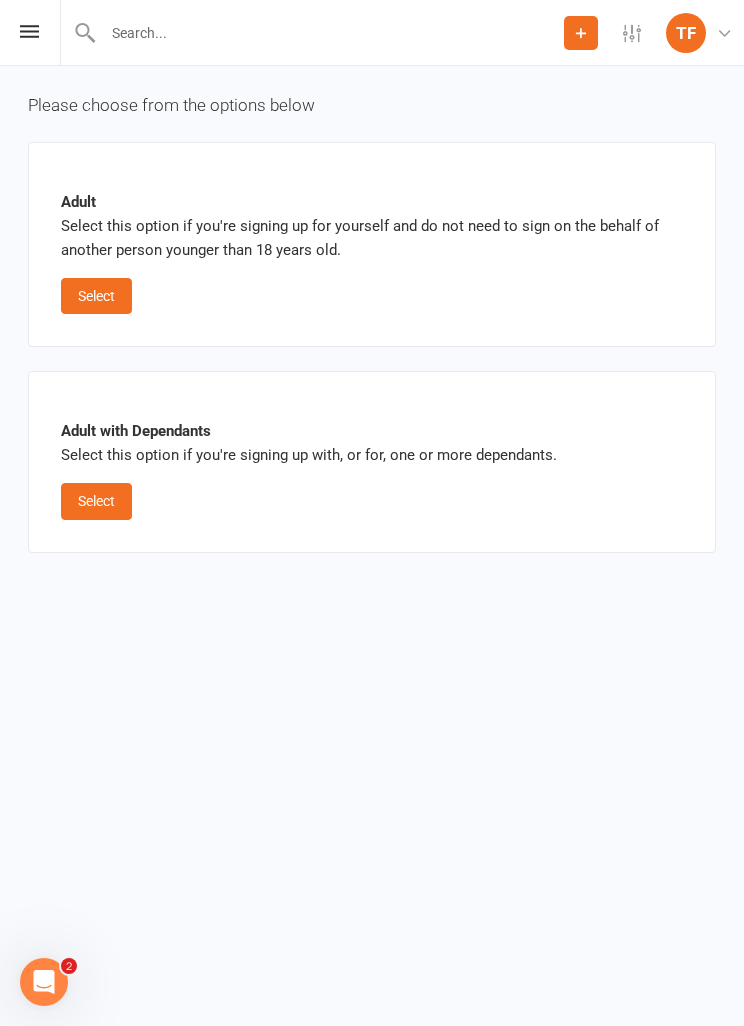 scroll, scrollTop: 0, scrollLeft: 0, axis: both 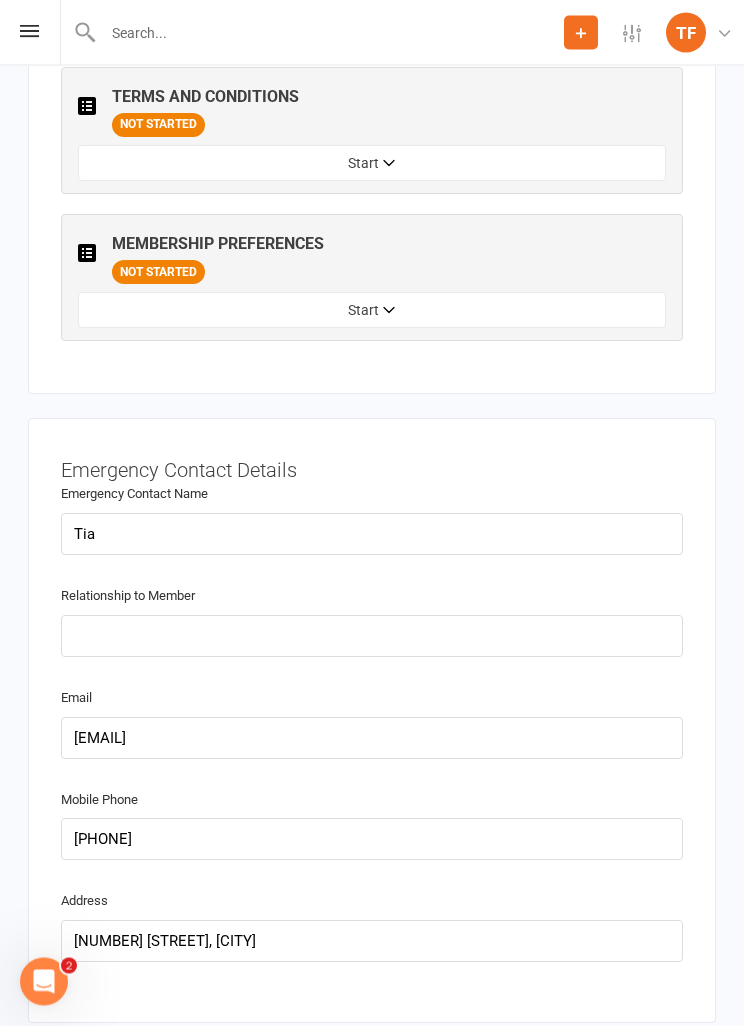 click on "Start" at bounding box center (372, 311) 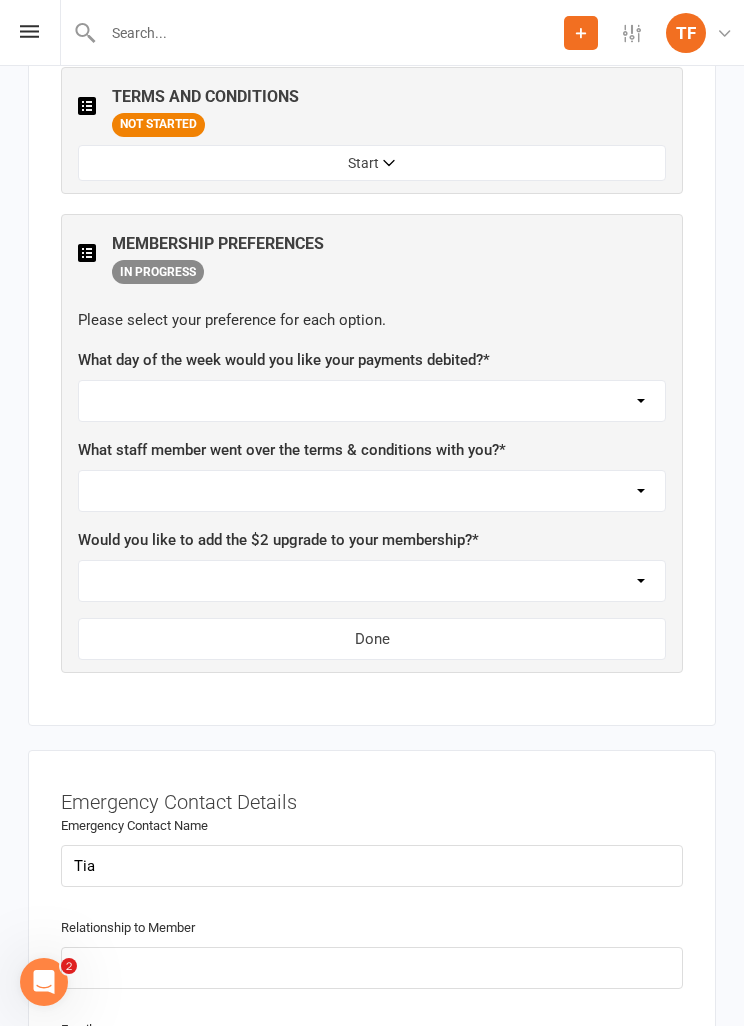 click on "Monday Tuesday Wednesday Thursday Friday" at bounding box center [372, 401] 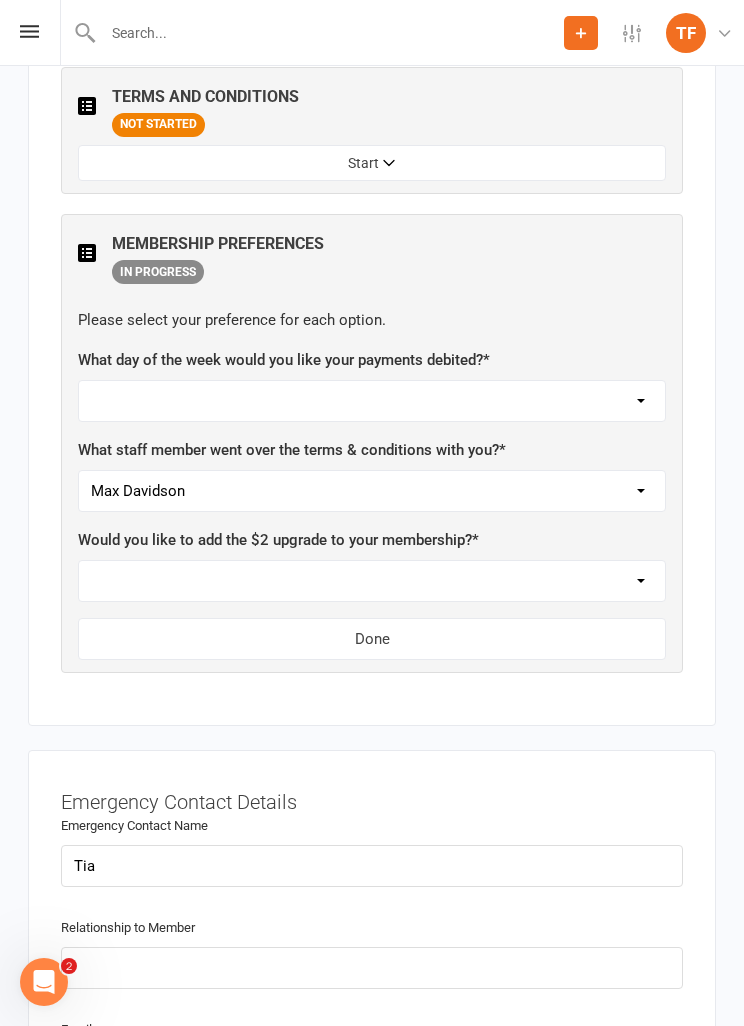 click on "Yes, please add Not at this time" at bounding box center [372, 581] 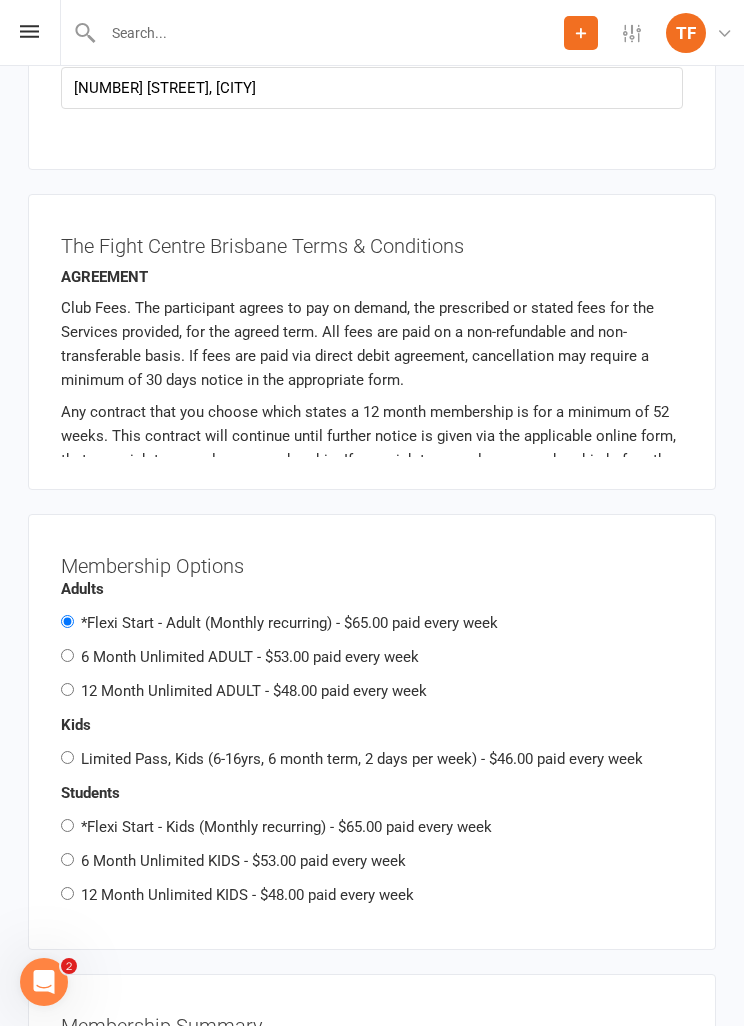 click on "6 Month Unlimited ADULT - $53.00 paid every week" at bounding box center [250, 657] 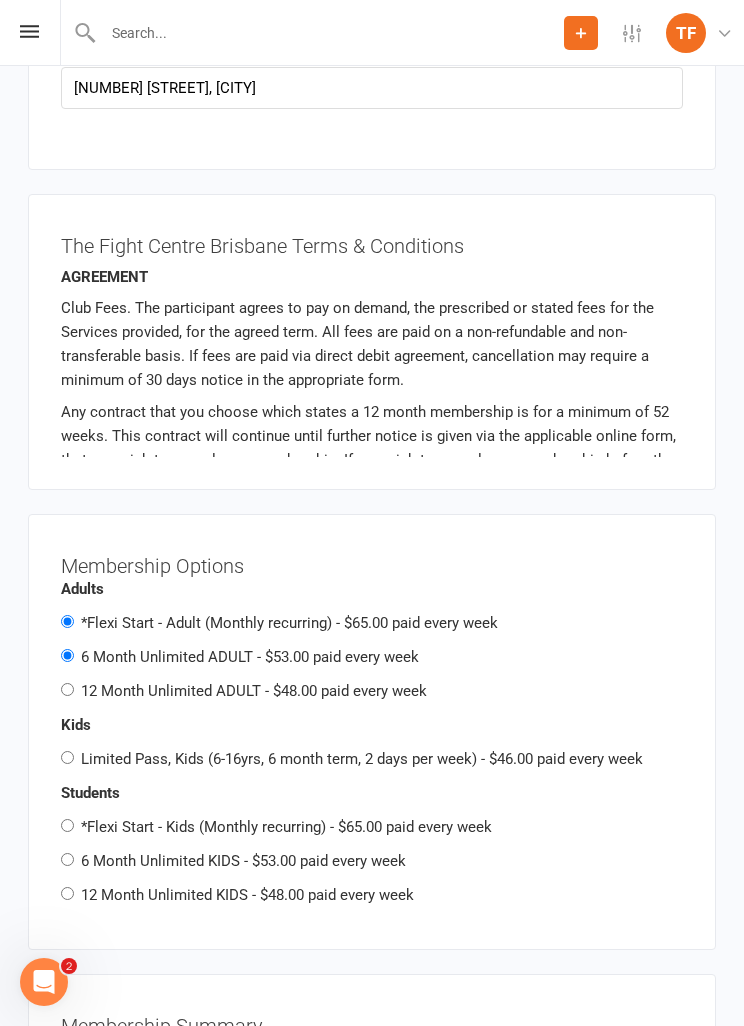 radio on "false" 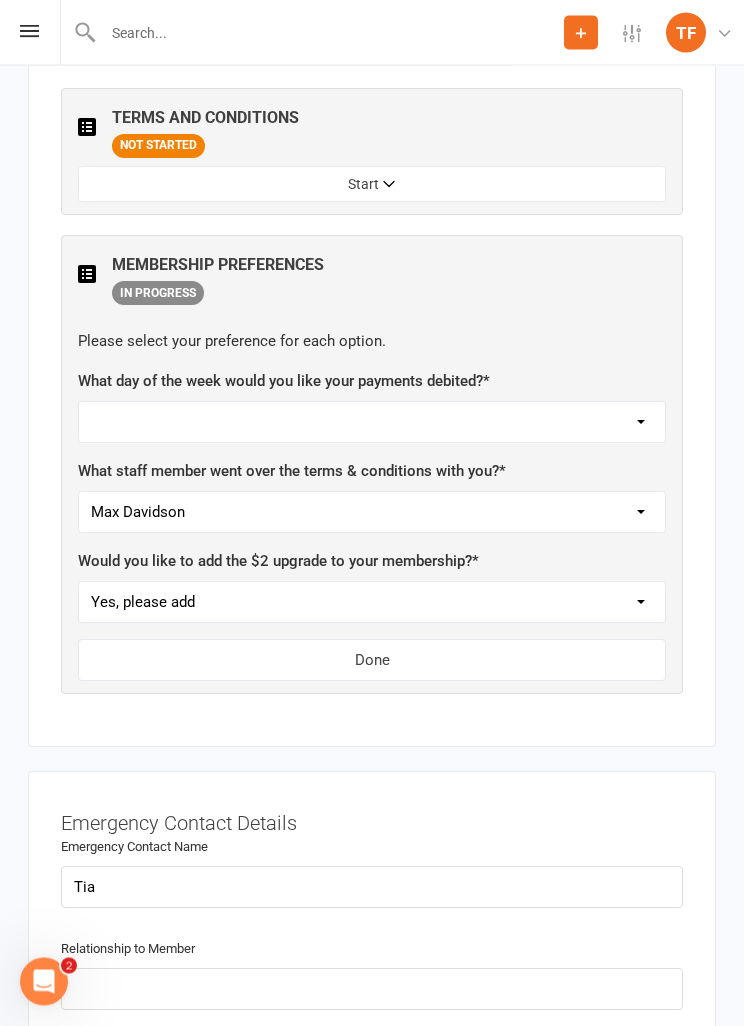 scroll, scrollTop: 1685, scrollLeft: 0, axis: vertical 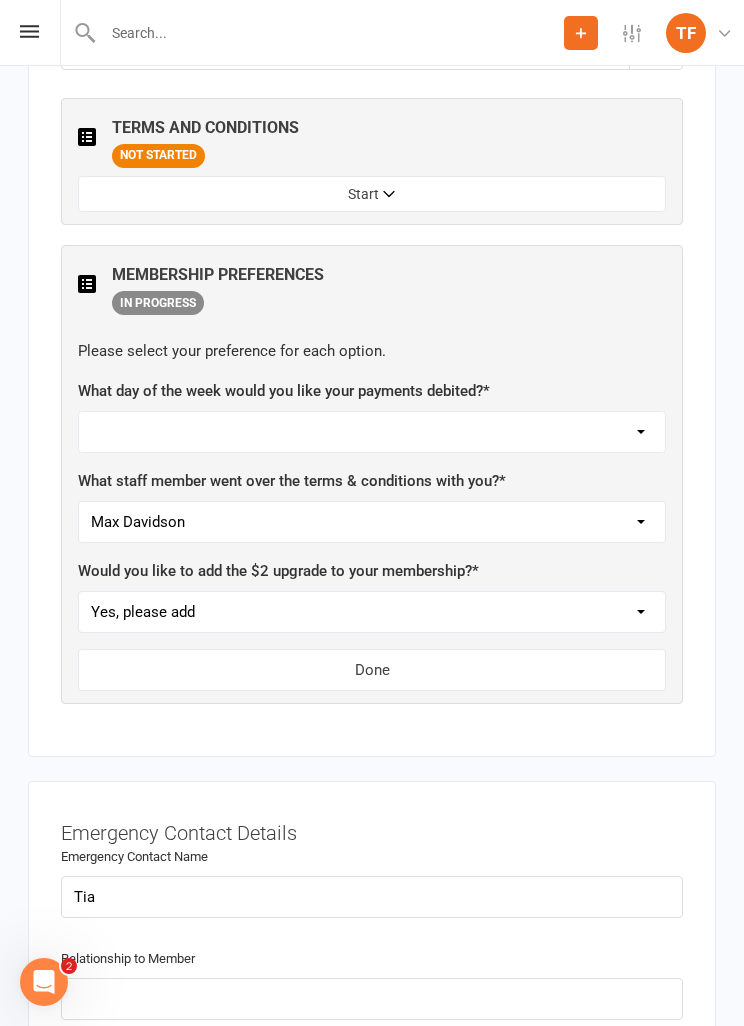 click on "Monday Tuesday Wednesday Thursday Friday" at bounding box center [372, 432] 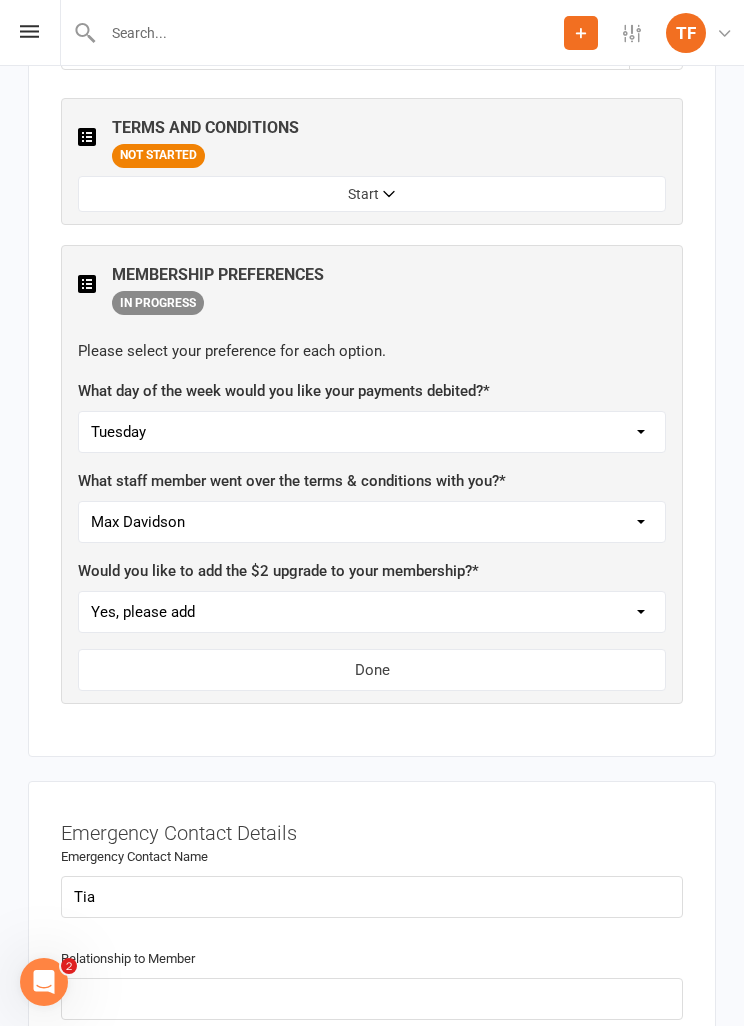 click on "Done" at bounding box center [372, 670] 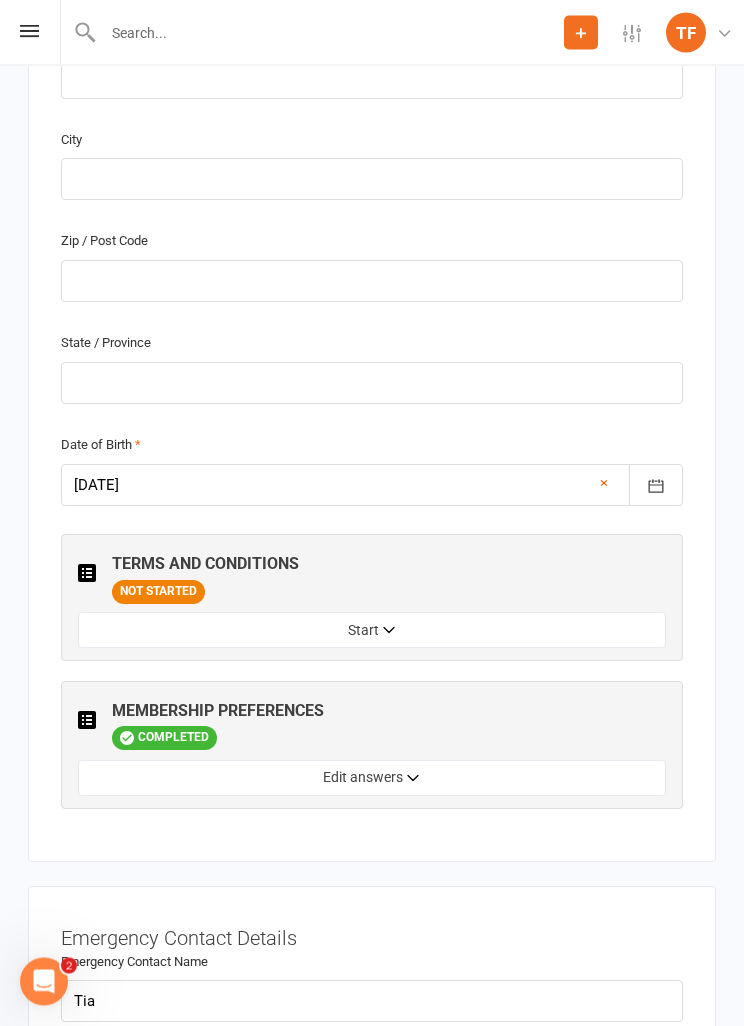 scroll, scrollTop: 1269, scrollLeft: 0, axis: vertical 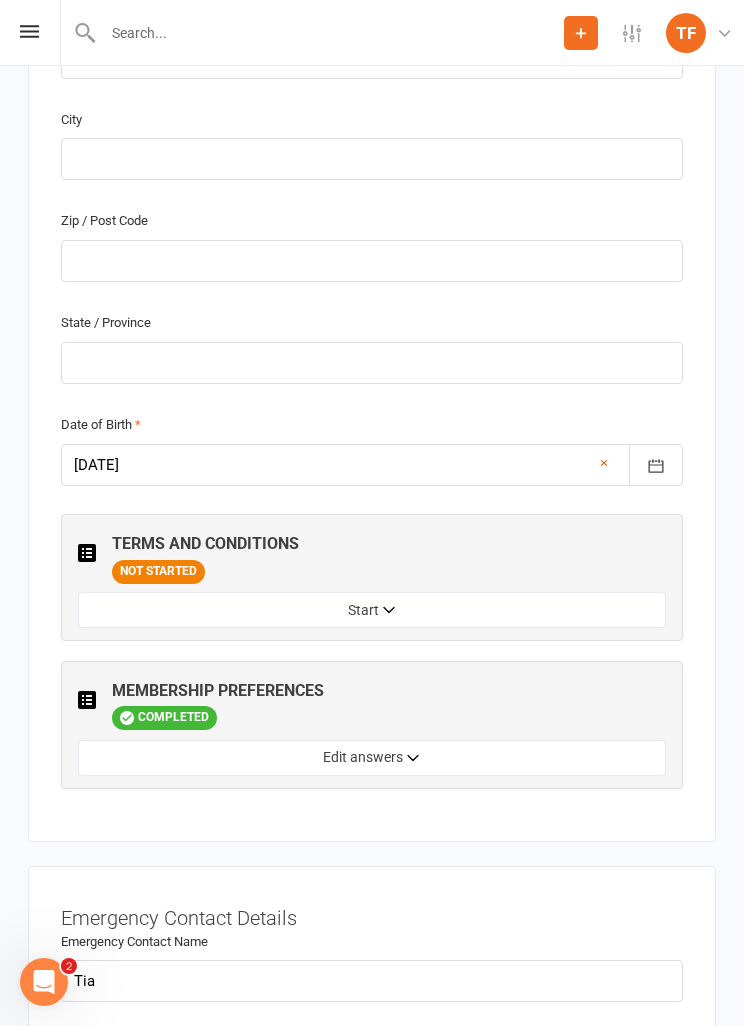 click on "TERMS AND CONDITIONS NOT STARTED Start" at bounding box center (372, 577) 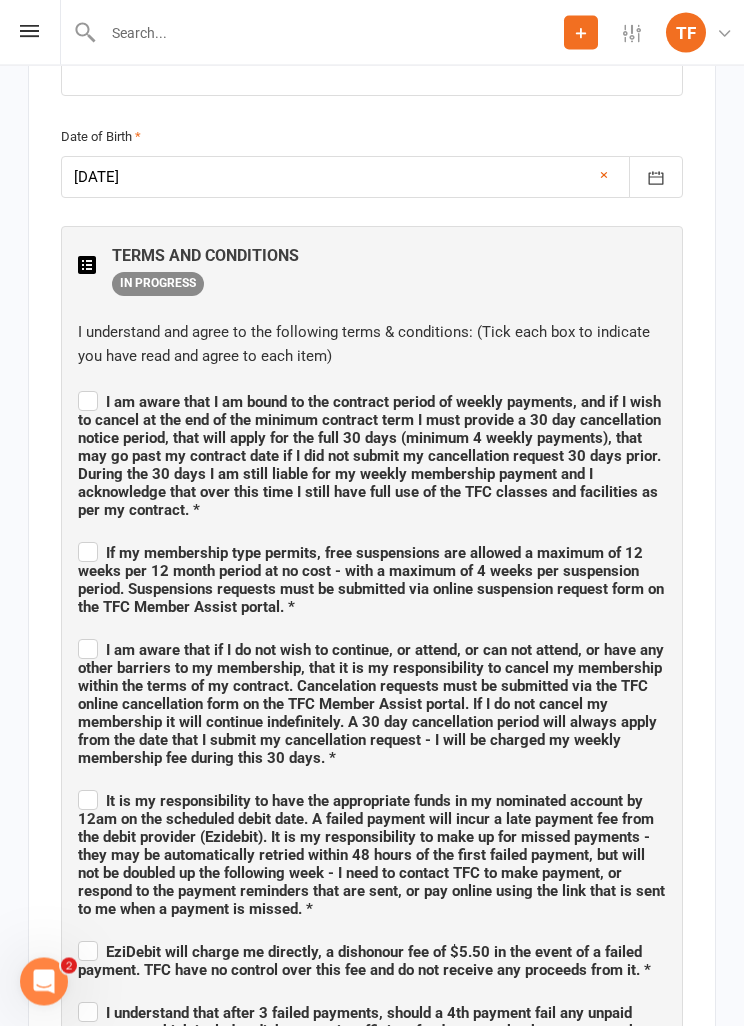 scroll, scrollTop: 1557, scrollLeft: 0, axis: vertical 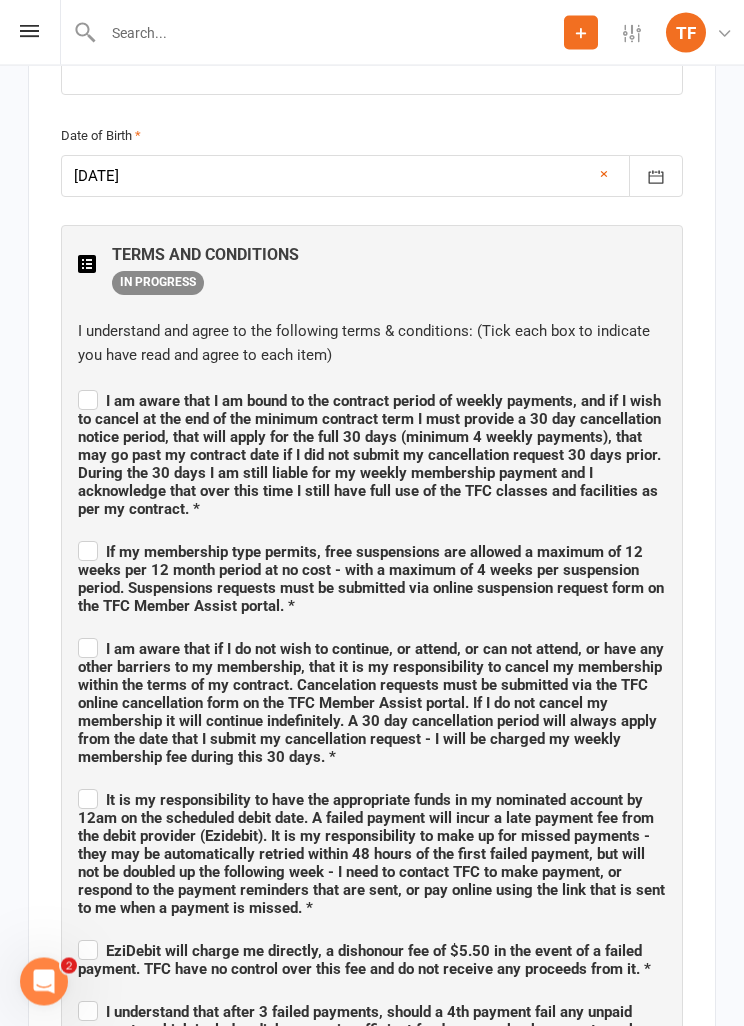click on "I understand and agree to the following terms & conditions: (Tick each box to indicate you have read and agree to each item) I am aware that I am bound to the contract period of weekly payments, and if I wish to cancel at the end of the minimum contract term I must provide a 30 day cancellation notice period, that will apply for the full 30 days (minimum 4 weekly payments), that may go past my contract date if I did not submit my cancellation request 30 days prior.   During the 30 days I am still liable for my weekly membership payment and I acknowledge that over this time I still have full use of the TFC classes and facilities as per my contract.   * If my membership type permits, free suspensions are allowed a maximum of 12 weeks per 12 month period at no cost - with a maximum of 4 weeks per suspension period. Suspensions requests must be submitted via online suspension request form on the TFC Member Assist portal.   *   *   *   *   *   *   *   *   * Done" at bounding box center (372, 966) 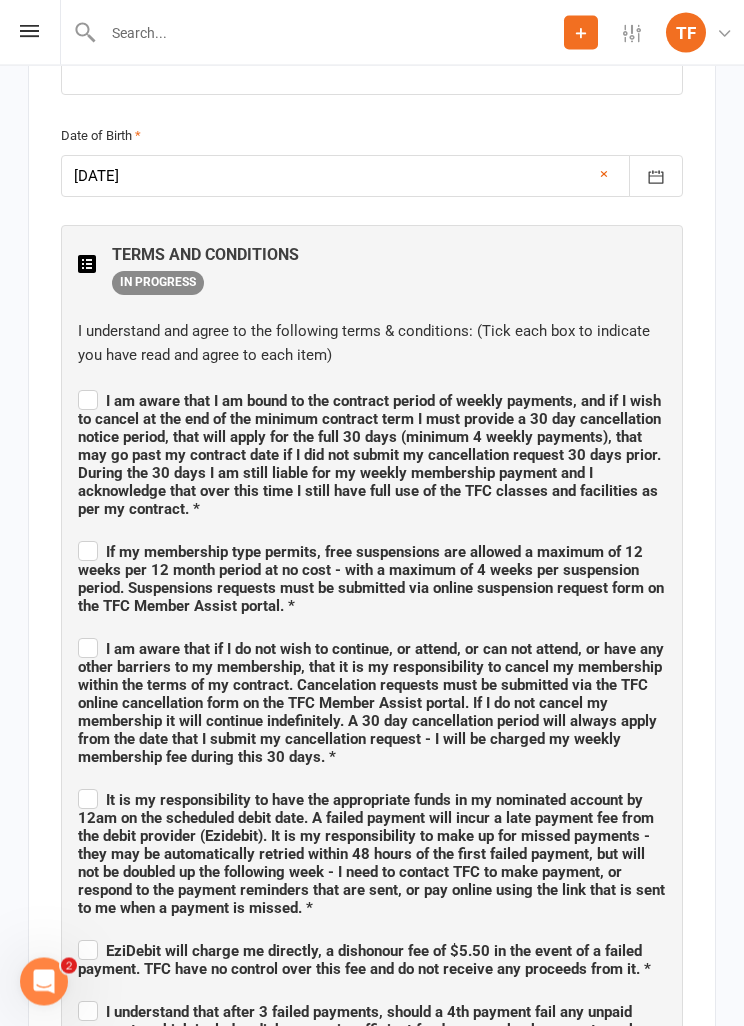 click on "I am aware that I am bound to the contract period of weekly payments, and if I wish to cancel at the end of the minimum contract term I must provide a 30 day cancellation notice period, that will apply for the full 30 days (minimum 4 weekly payments), that may go past my contract date if I did not submit my cancellation request 30 days prior.   During the 30 days I am still liable for my weekly membership payment and I acknowledge that over this time I still have full use of the TFC classes and facilities as per my contract.   *" at bounding box center [372, 453] 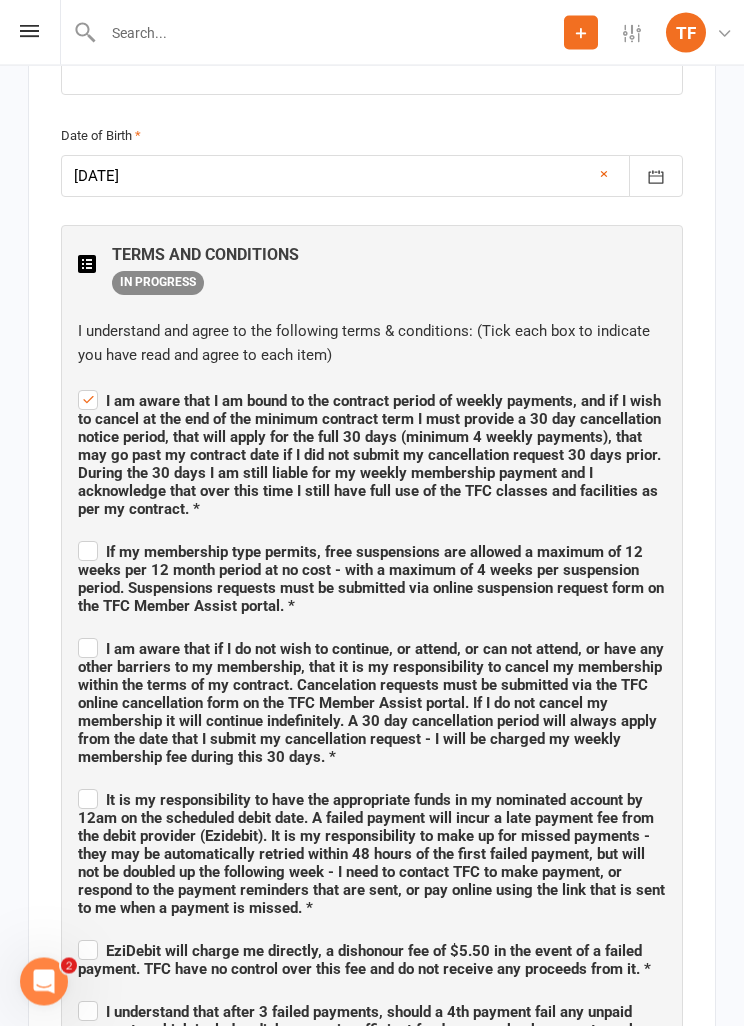 scroll, scrollTop: 1558, scrollLeft: 0, axis: vertical 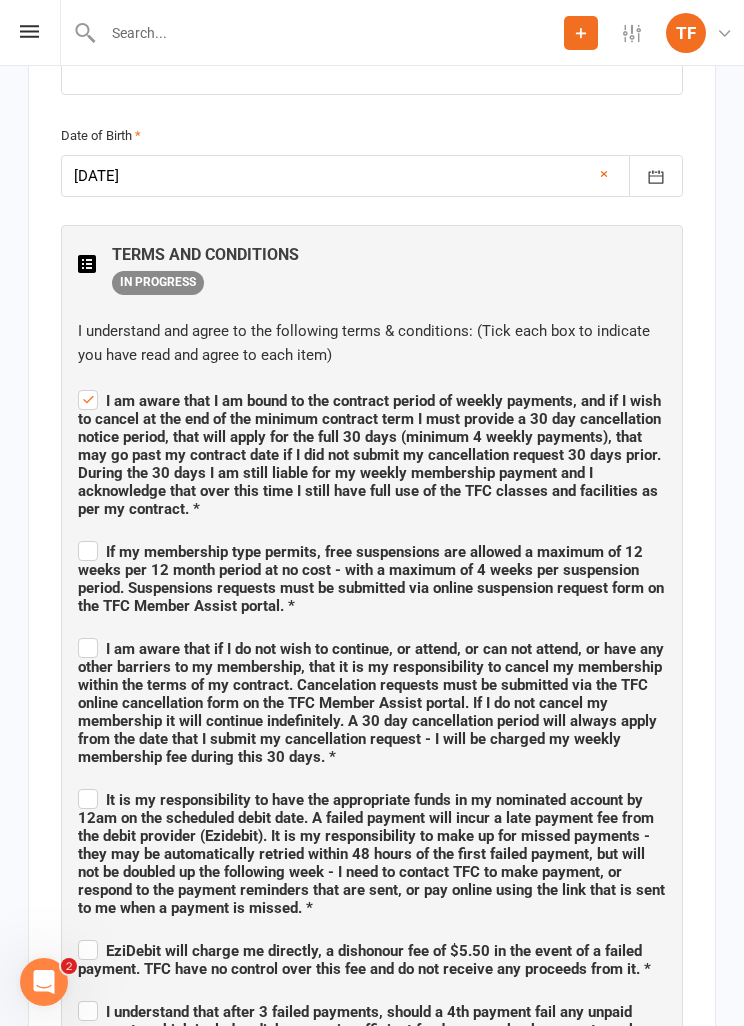 click on "If my membership type permits, free suspensions are allowed a maximum of 12 weeks per 12 month period at no cost - with a maximum of 4 weeks per suspension period. Suspensions requests must be submitted via online suspension request form on the TFC Member Assist portal.   *" at bounding box center (372, 534) 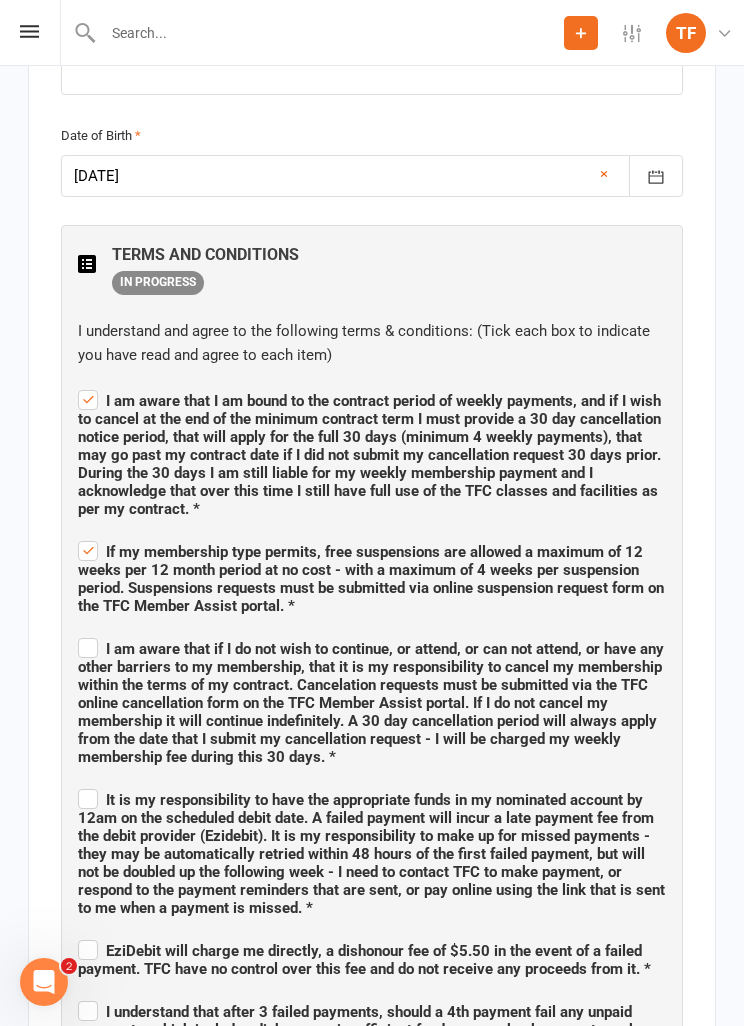 checkbox on "true" 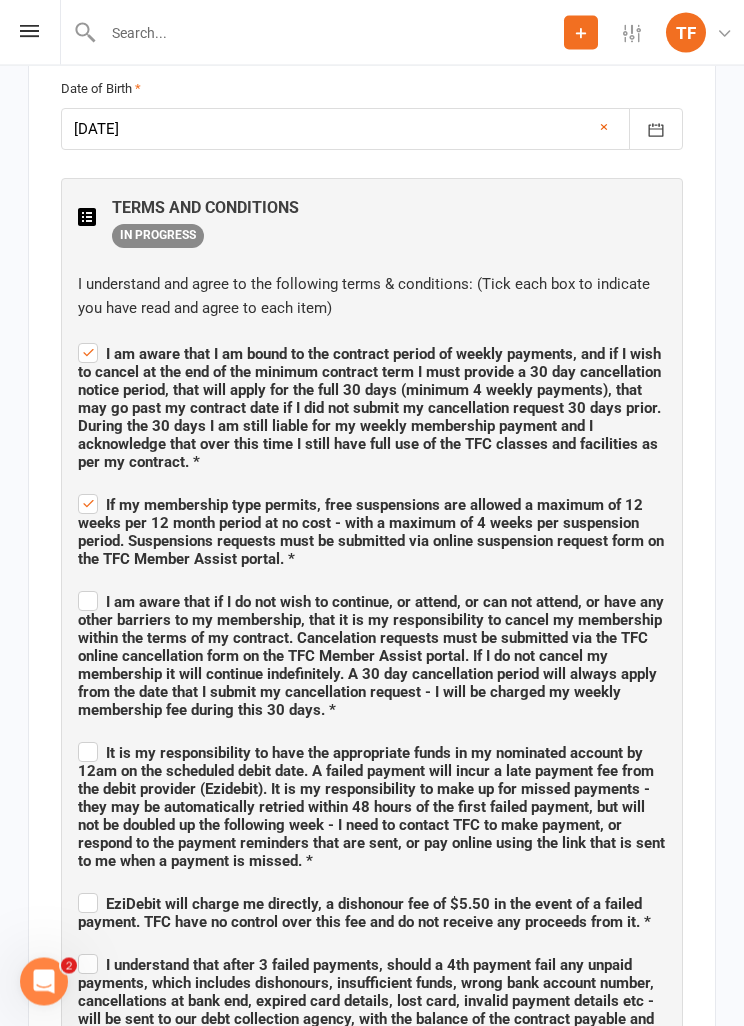scroll, scrollTop: 1607, scrollLeft: 0, axis: vertical 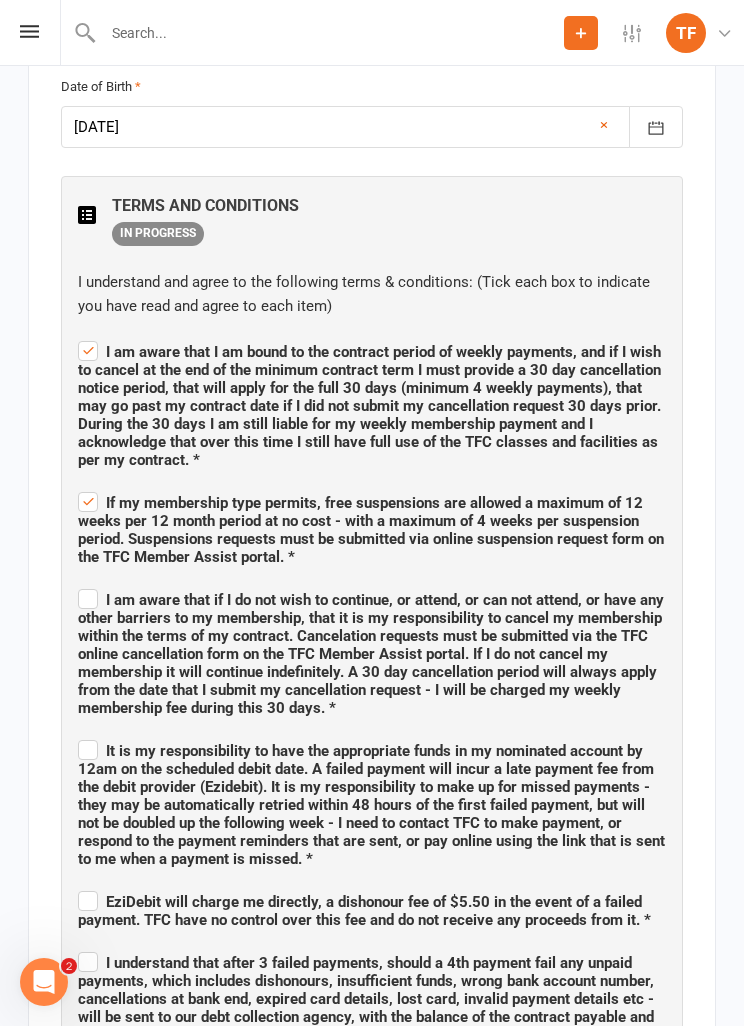 click on "I am aware that if I do not wish to continue, or attend, or can not attend, or have any other barriers to my membership, that it is my responsibility to cancel my membership within the terms of my contract.  Cancelation requests must be submitted via the TFC online cancellation form on the TFC Member Assist portal. If I do not cancel my membership it will continue indefinitely.  A 30 day cancellation period will always apply from the date that I submit my cancellation request - I will be charged my weekly membership fee during this 30 days.   *" at bounding box center (372, 582) 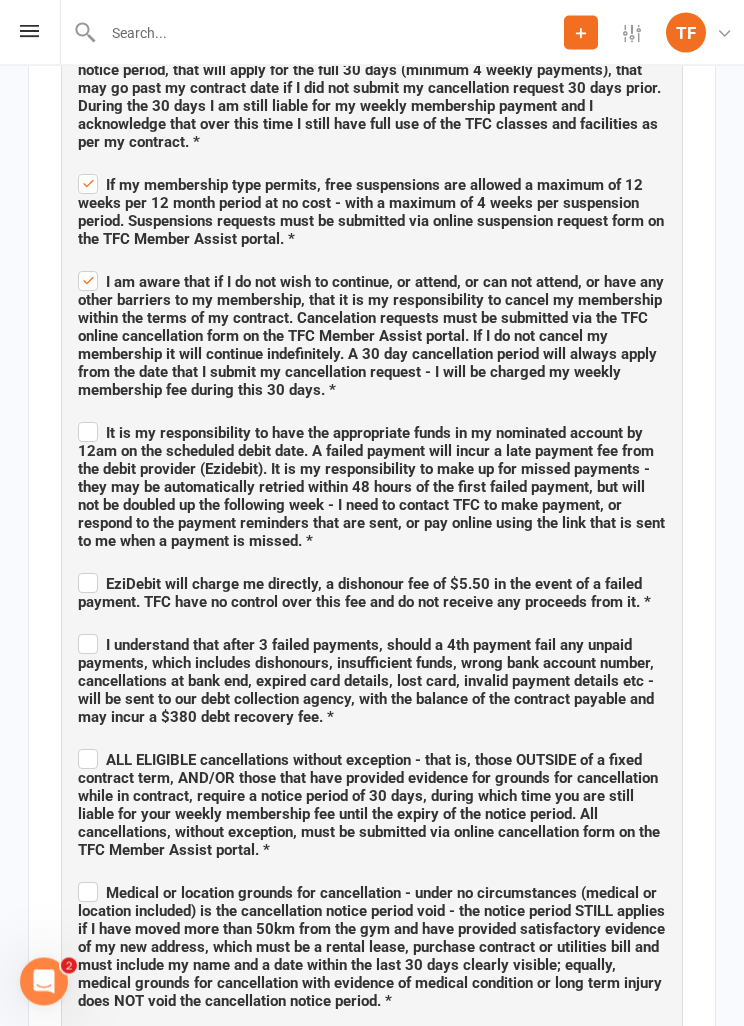 scroll, scrollTop: 1925, scrollLeft: 0, axis: vertical 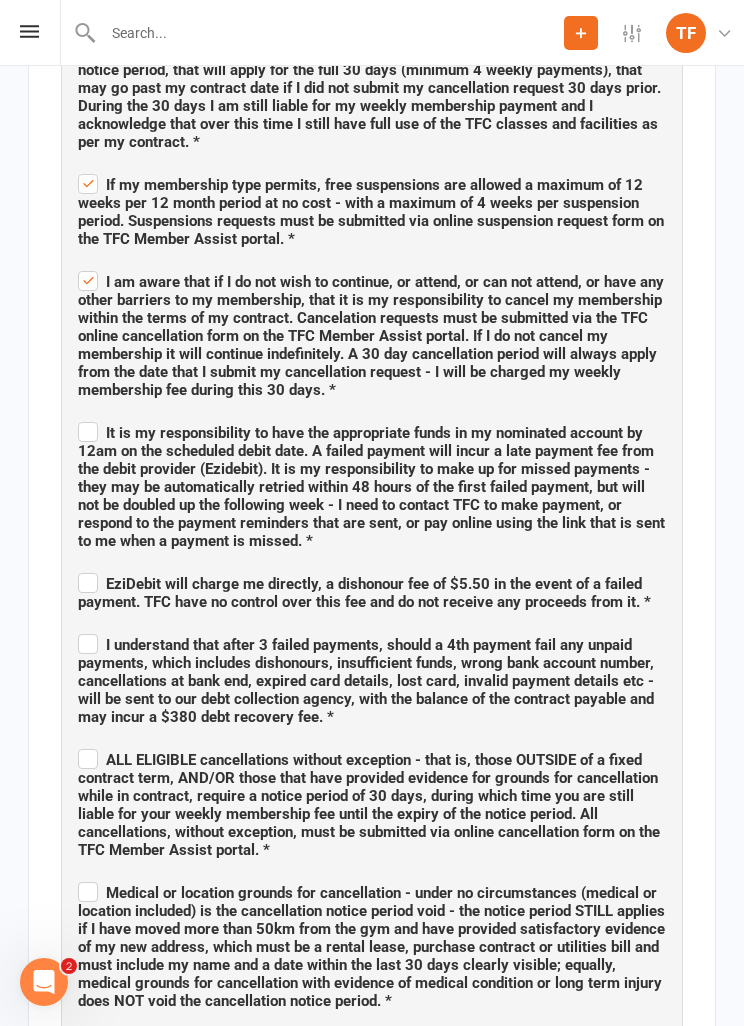click on "It is my responsibility to have the appropriate funds in my nominated account by 12am on the scheduled debit date.  A failed payment will incur a late payment fee from the debit provider (Ezidebit). It is my responsibility to make up for missed payments - they may be automatically retried within 48 hours of the first failed payment, but will not be doubled up the following week - I need to contact TFC to make payment, or respond to the payment reminders that are sent, or pay online using the link that is sent to me when a payment is missed.   *" at bounding box center [372, 484] 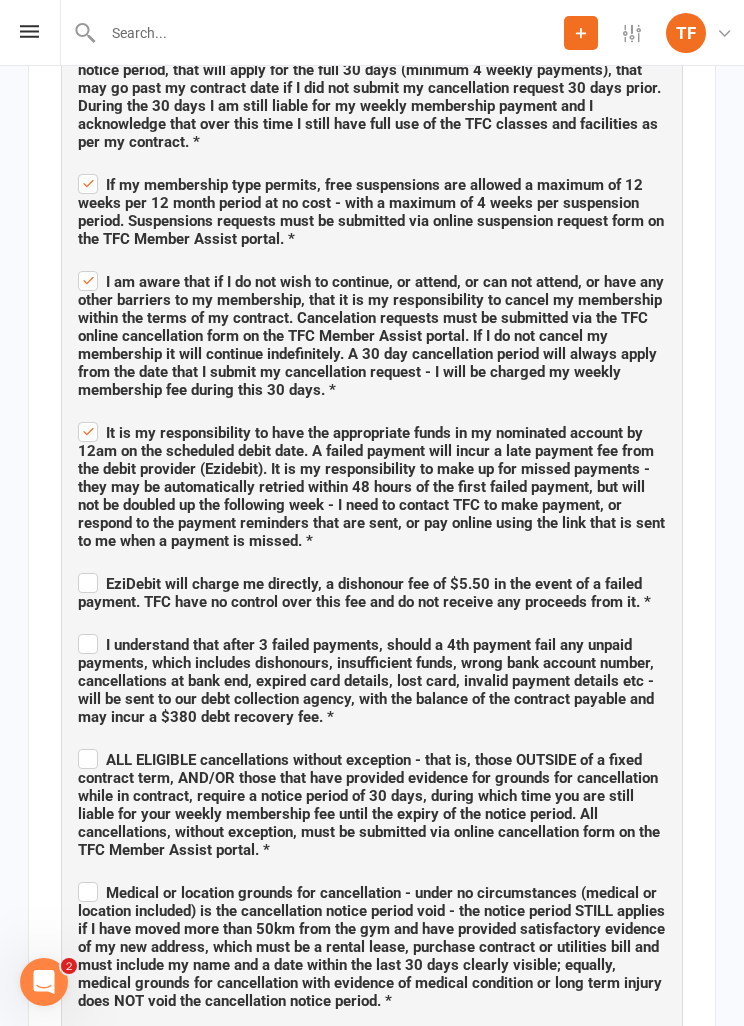 checkbox on "true" 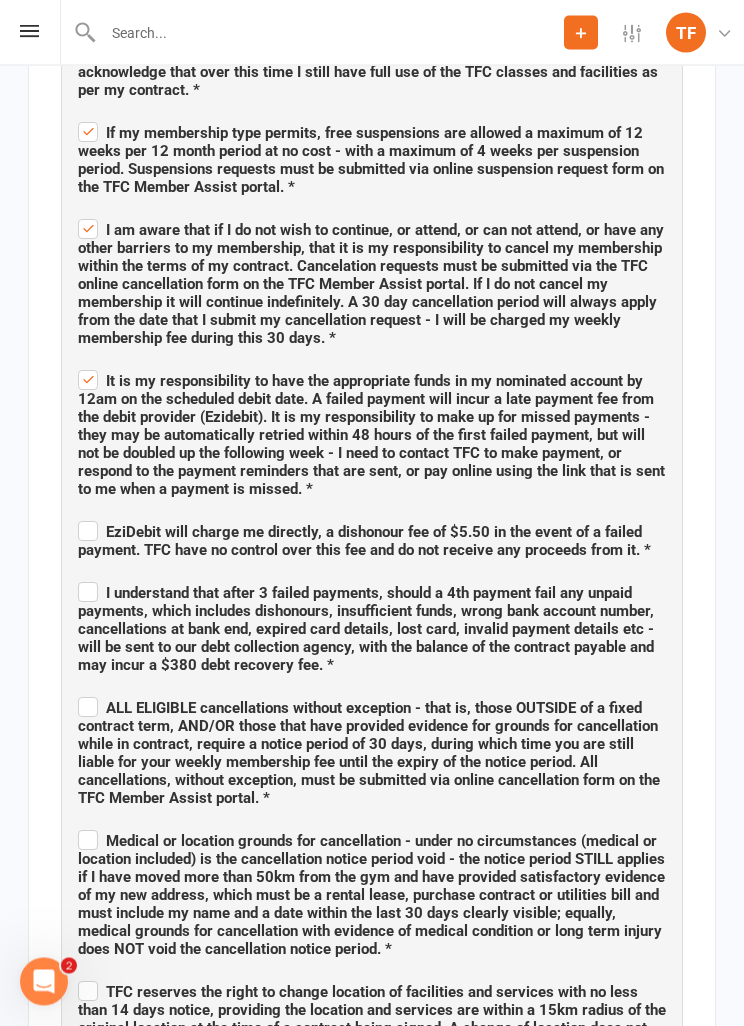 scroll, scrollTop: 1979, scrollLeft: 0, axis: vertical 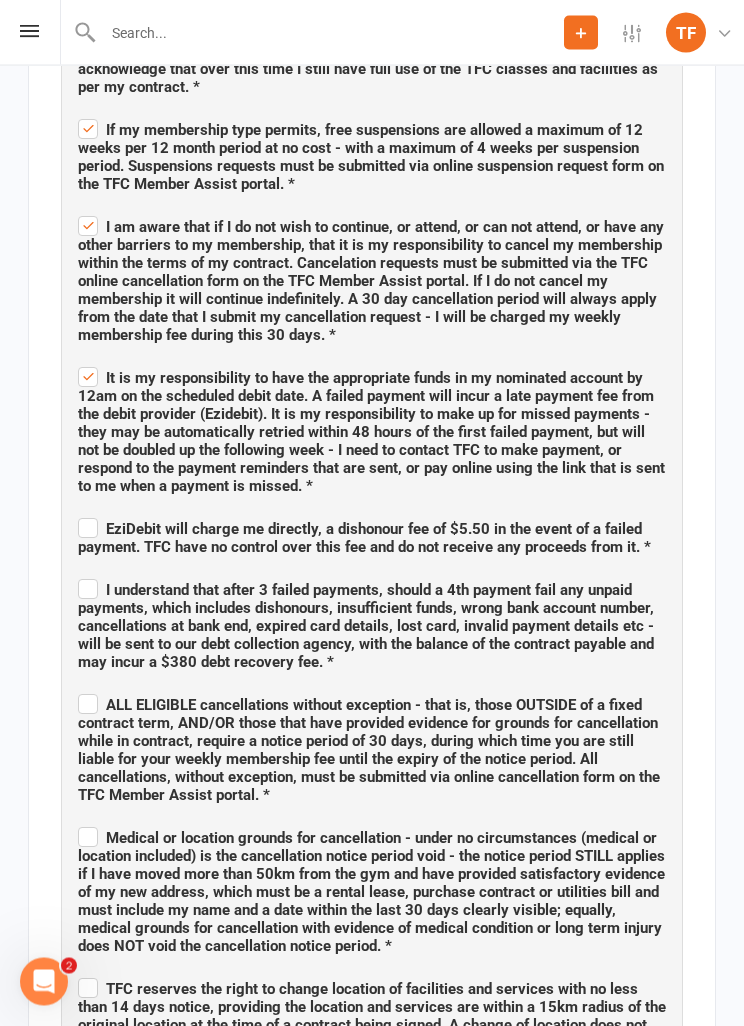click on "EziDebit will charge me directly, a dishonour fee of $5.50 in the event of a failed payment. TFC have no control over this fee and do not receive any proceeds from it.   *" at bounding box center (372, 536) 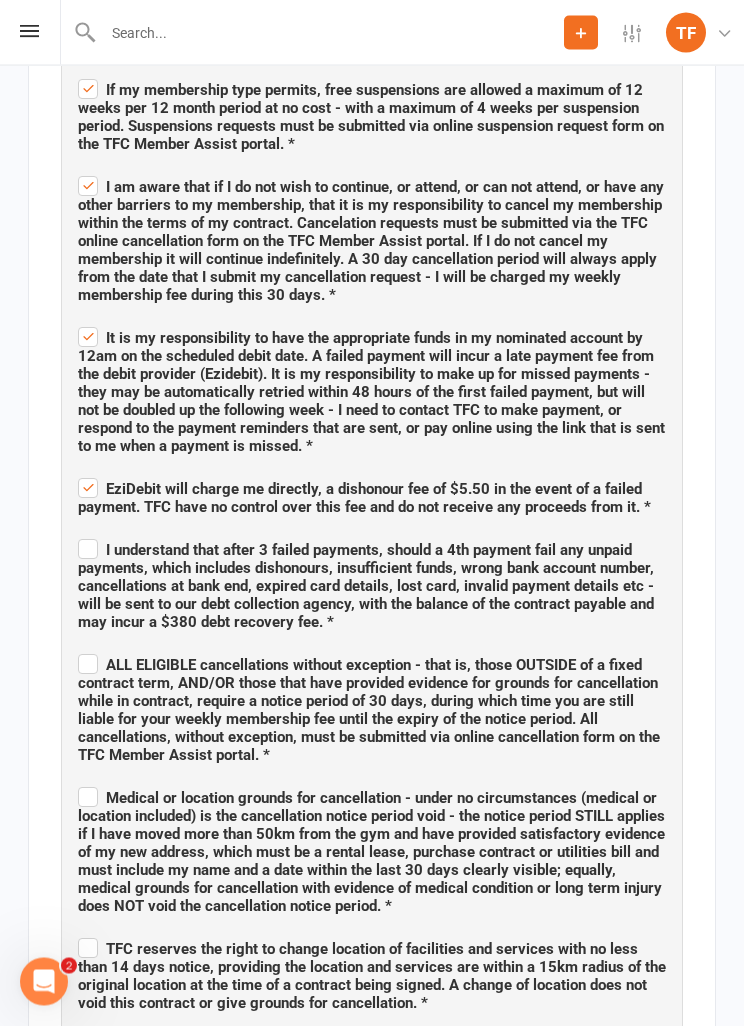 scroll, scrollTop: 2025, scrollLeft: 0, axis: vertical 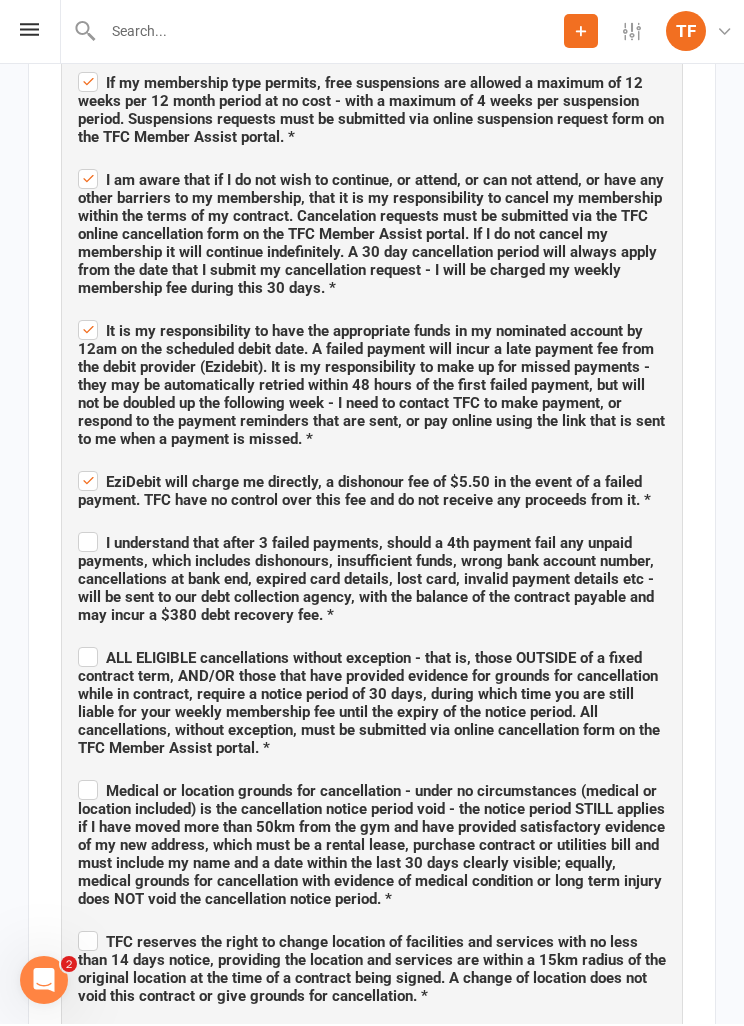 click on "I understand that after 3 failed payments, should a 4th payment fail any unpaid payments, which includes dishonours, insufficient funds, wrong bank account number, cancellations at bank end, expired card details, lost card, invalid payment details etc -  will be sent to our debt collection agency, with the balance of the contract payable and may incur a $380 debt recovery fee.   *" at bounding box center [372, 578] 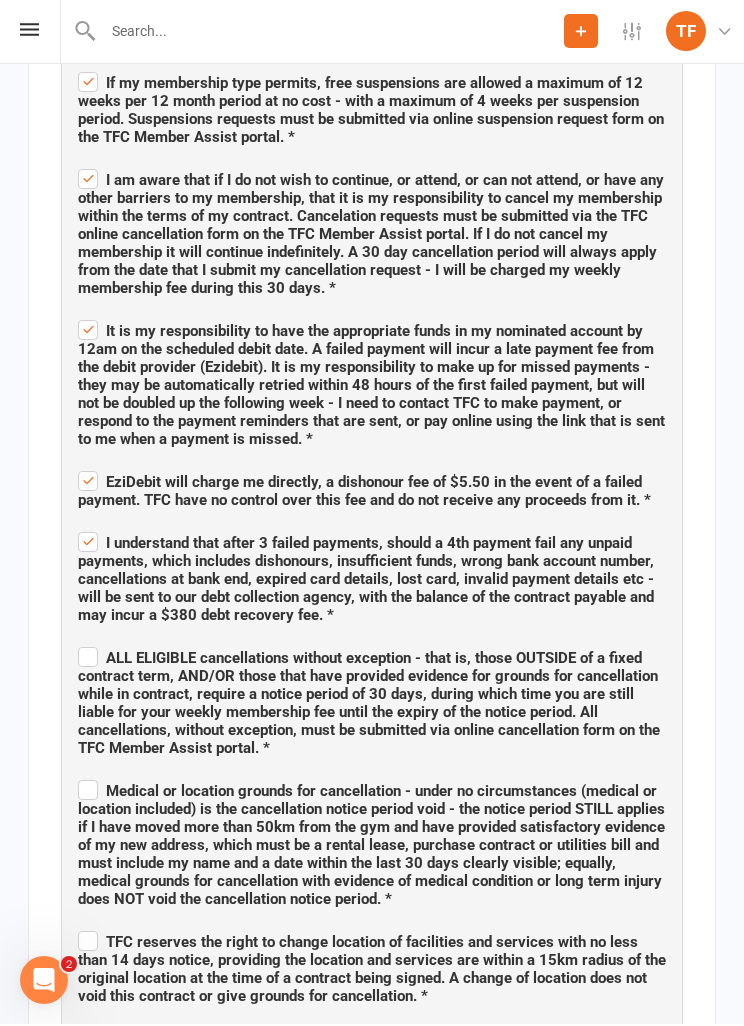 checkbox on "true" 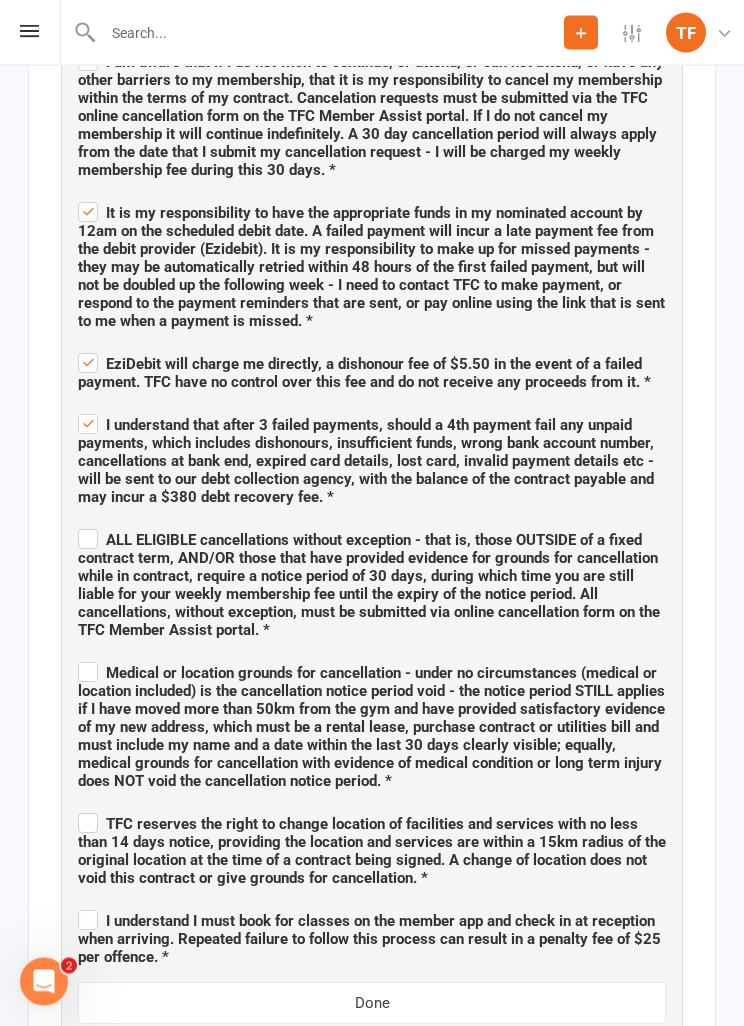scroll, scrollTop: 2150, scrollLeft: 0, axis: vertical 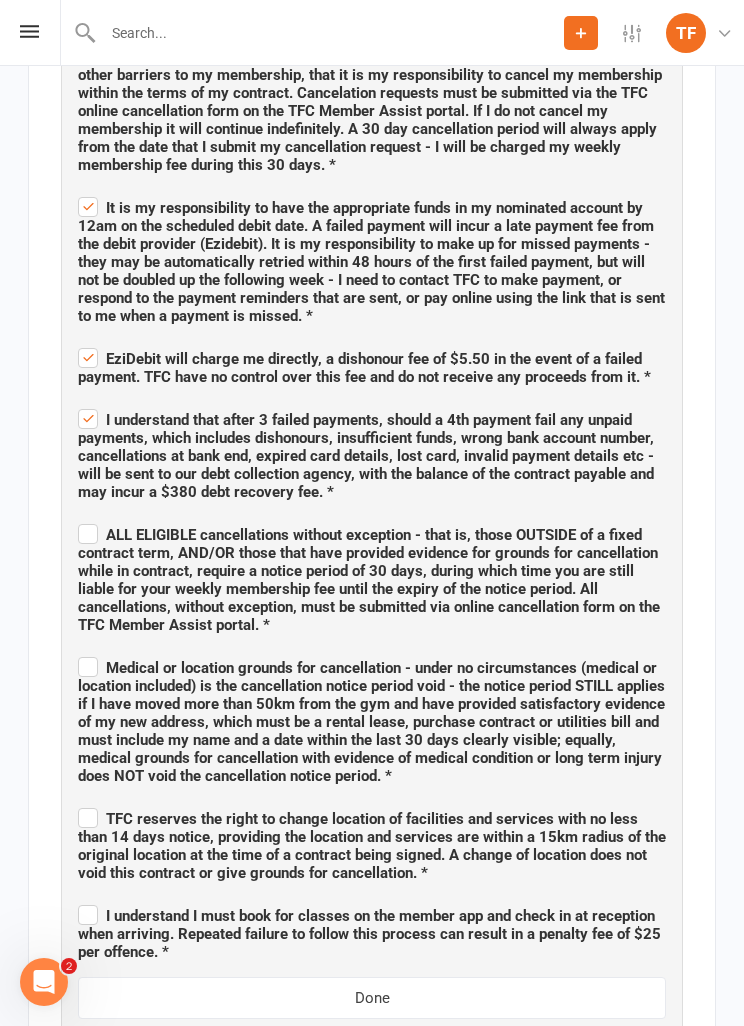 click on "ALL ELIGIBLE cancellations without exception - that is, those OUTSIDE of a fixed contract term, AND/OR those that have provided evidence for grounds for cancellation while in contract, require a notice period of 30 days, during which time you are still liable for your weekly membership fee until the expiry of the notice period.  All cancellations, without exception, must be submitted via online cancellation form on the TFC Member Assist portal.   *" at bounding box center [372, 577] 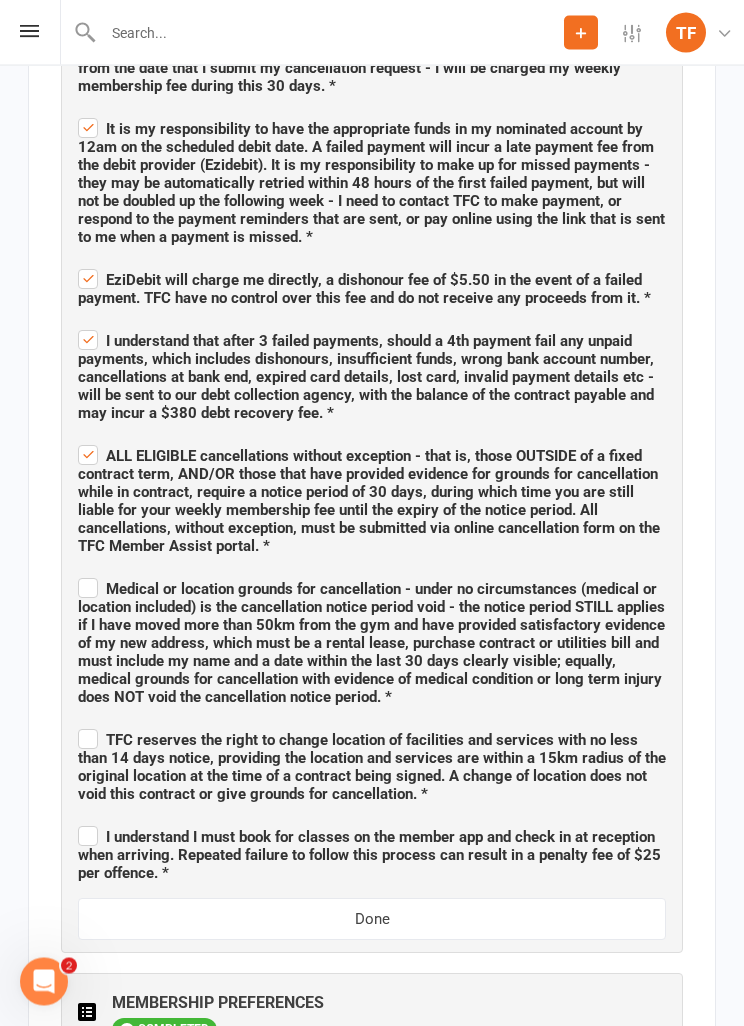 scroll, scrollTop: 2237, scrollLeft: 0, axis: vertical 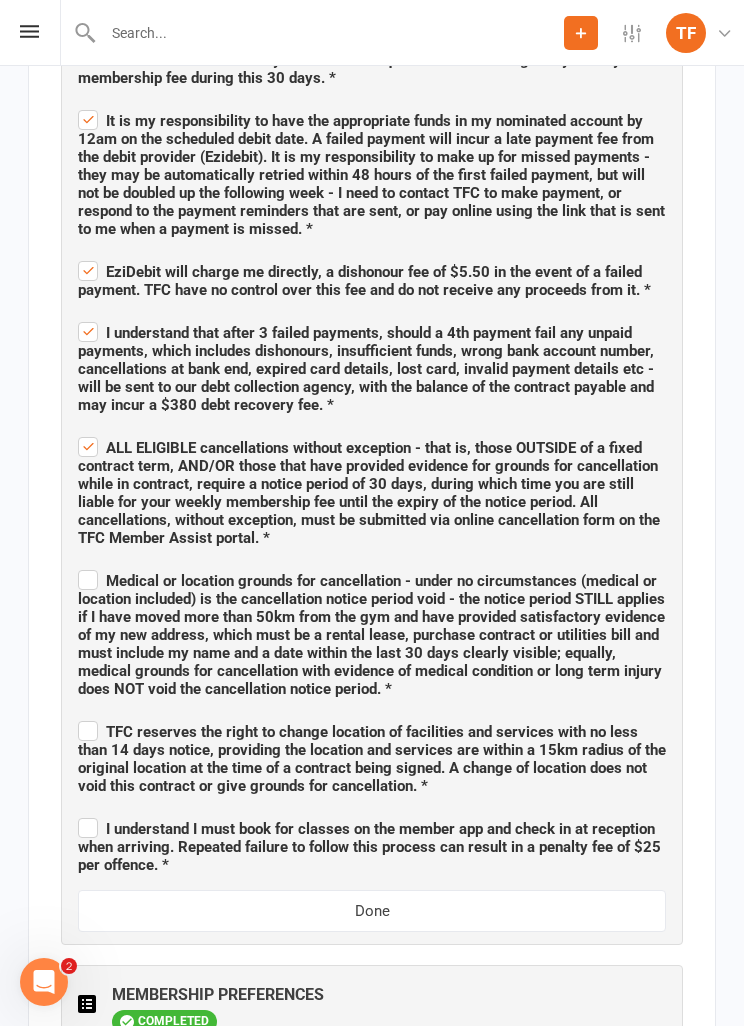 click on "Medical or location grounds for cancellation - under no circumstances (medical or location included) is the cancellation notice period void - the notice period STILL applies if I have moved more than 50km from the gym and have provided satisfactory evidence of my new address, which must be a rental lease, purchase contract or utilities bill and must include my name and a date within the last 30 days clearly visible; equally, medical grounds for cancellation with evidence of medical condition or long term injury does NOT void the cancellation notice period.   *" at bounding box center [372, 632] 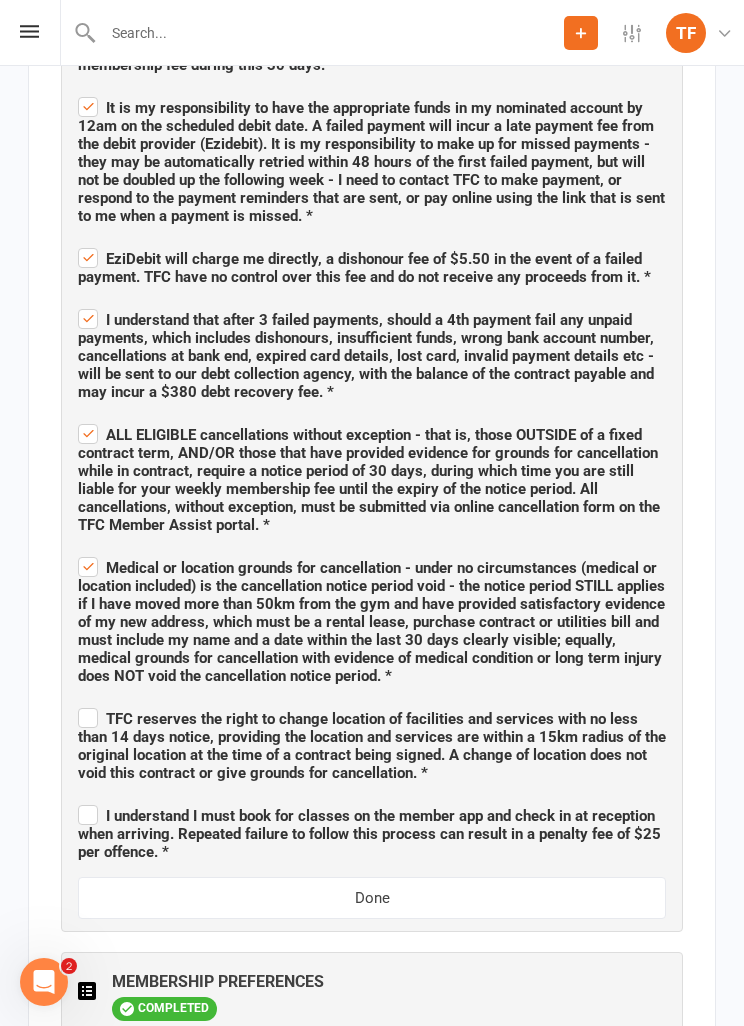 scroll, scrollTop: 2290, scrollLeft: 0, axis: vertical 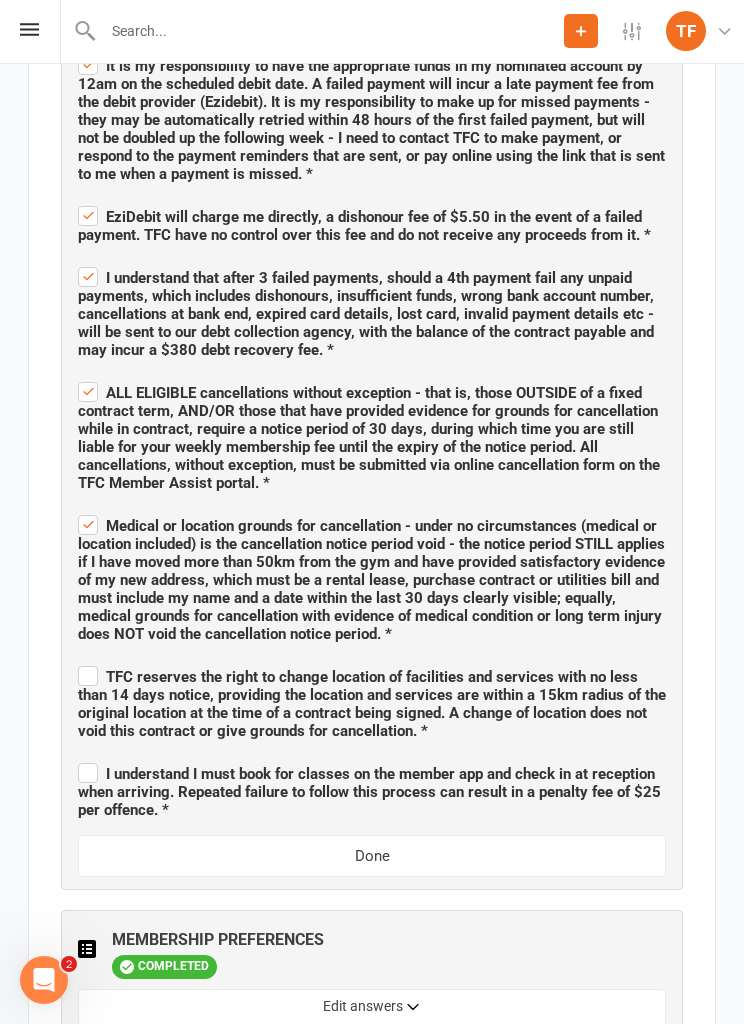 click on "TFC reserves the right to change location of facilities and services with no less than 14 days notice, providing the location and services are within a 15km radius of the original location at the time of a contract being signed.  A change of location does not void this contract or give grounds for cancellation.   *" at bounding box center (372, 703) 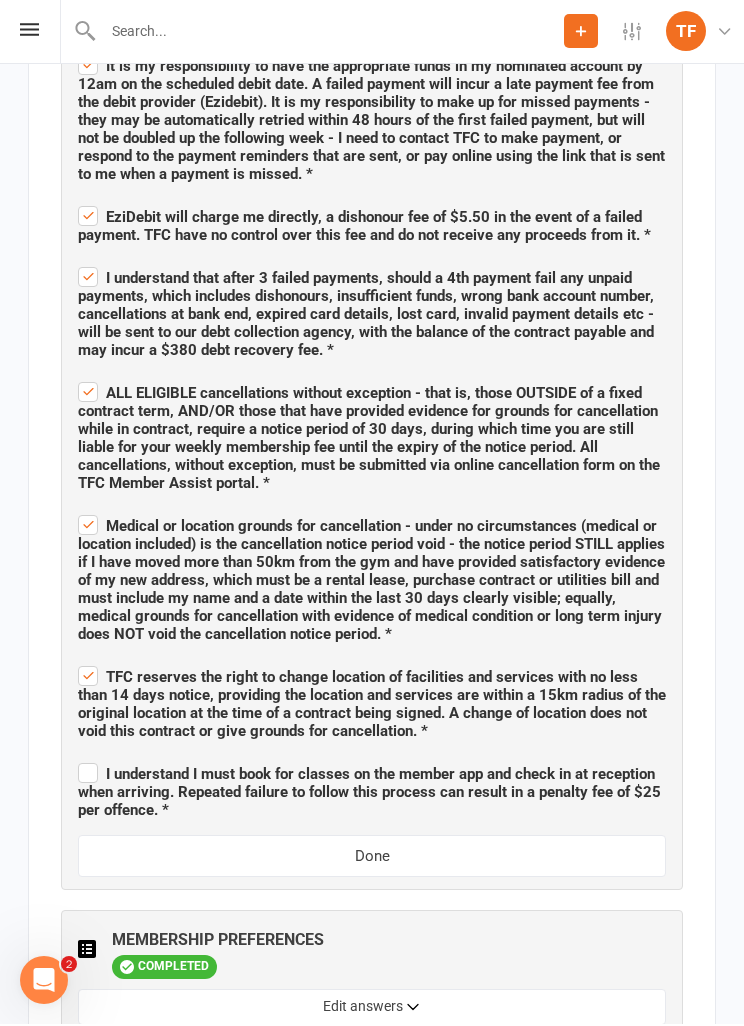 scroll, scrollTop: 2292, scrollLeft: 0, axis: vertical 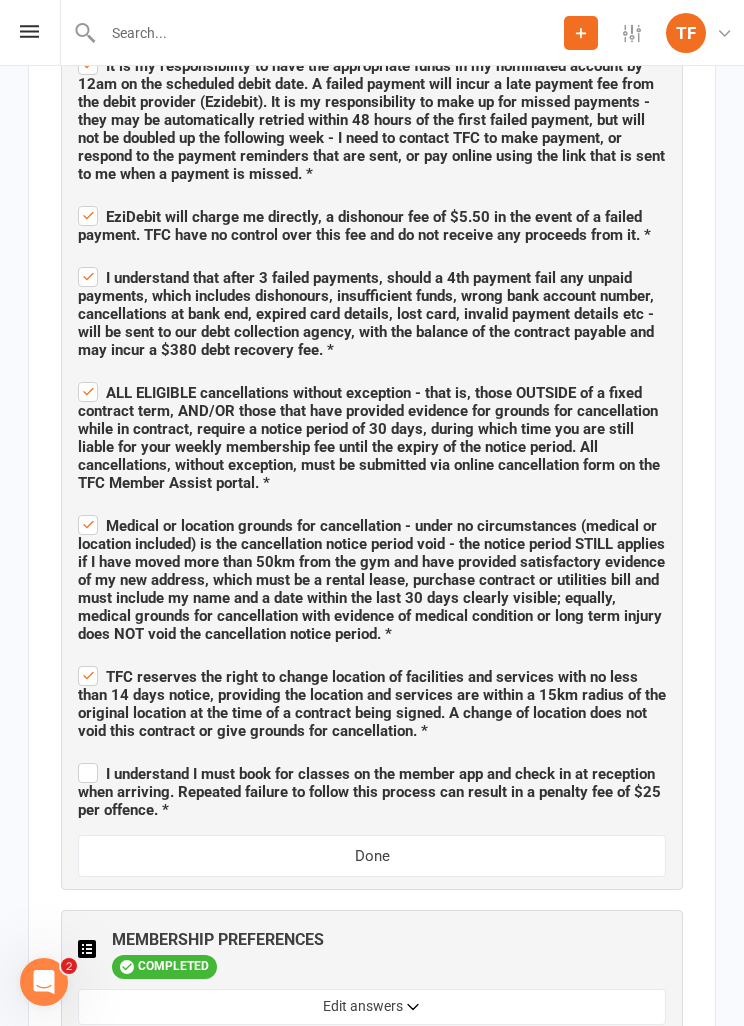 click on "I understand I must book for classes on the member app and check in at reception when arriving.  Repeated failure to follow this process can result in a penalty fee of $25 per offence.   *" at bounding box center (372, 789) 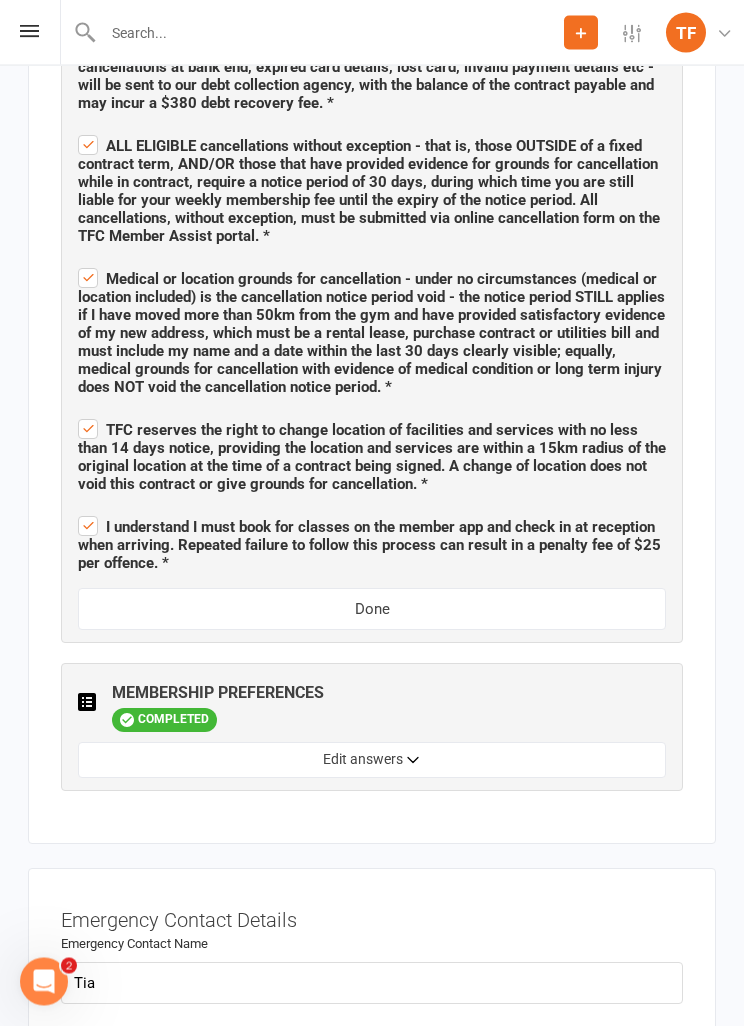 click on "Done" at bounding box center (372, 610) 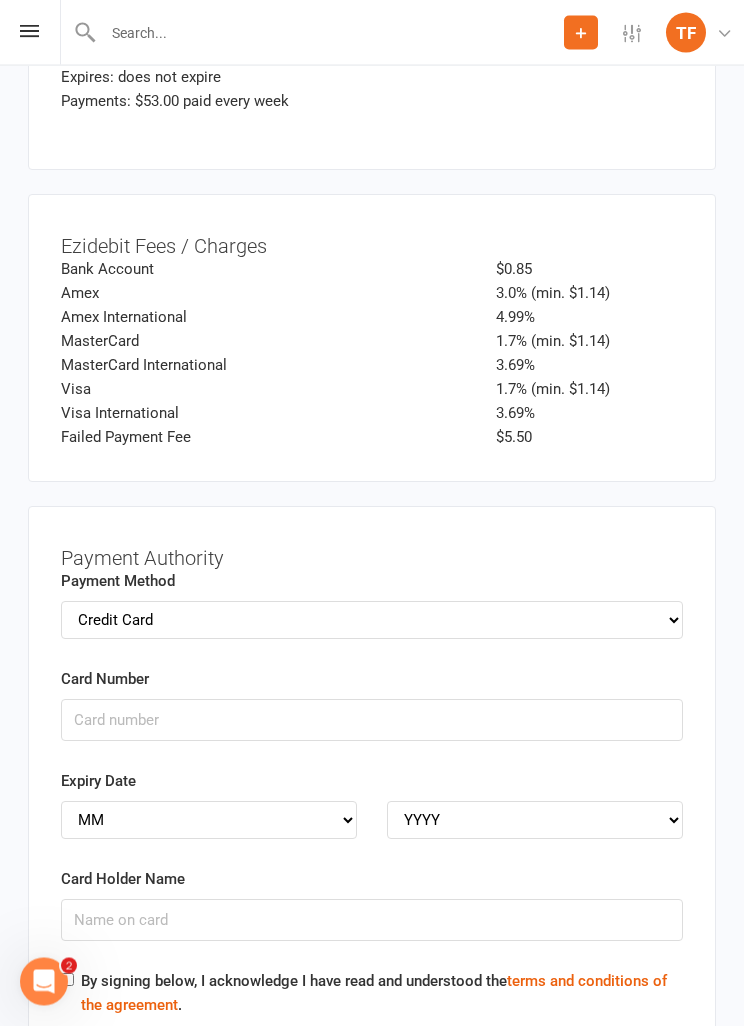 scroll, scrollTop: 3595, scrollLeft: 0, axis: vertical 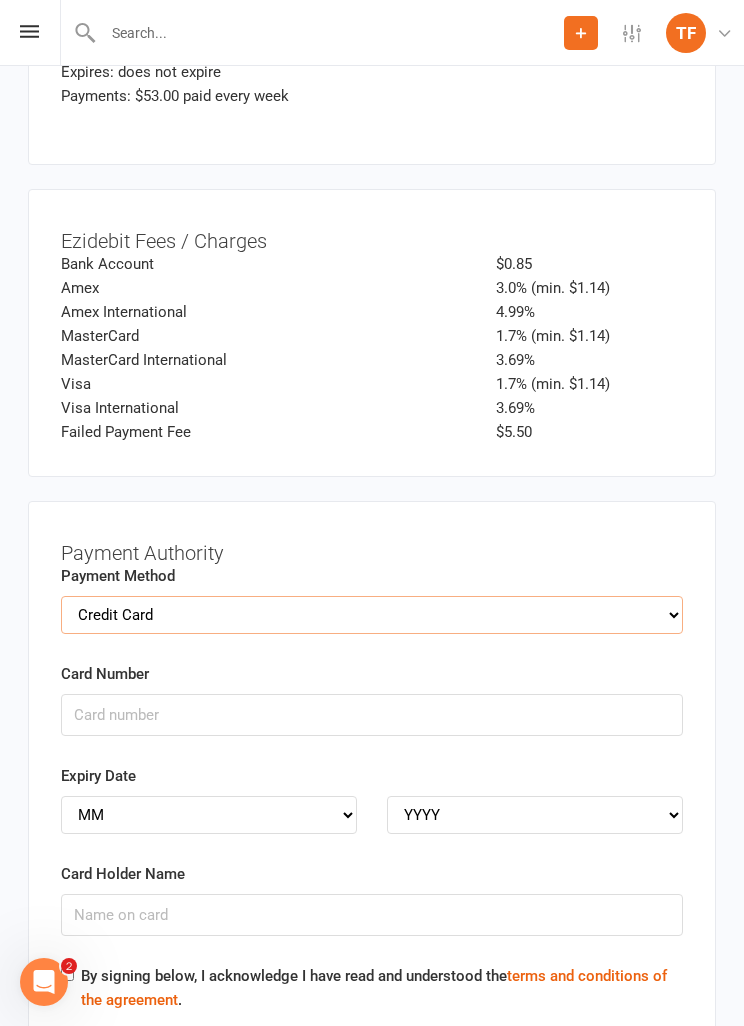 click on "Credit Card Bank Account" at bounding box center [372, 615] 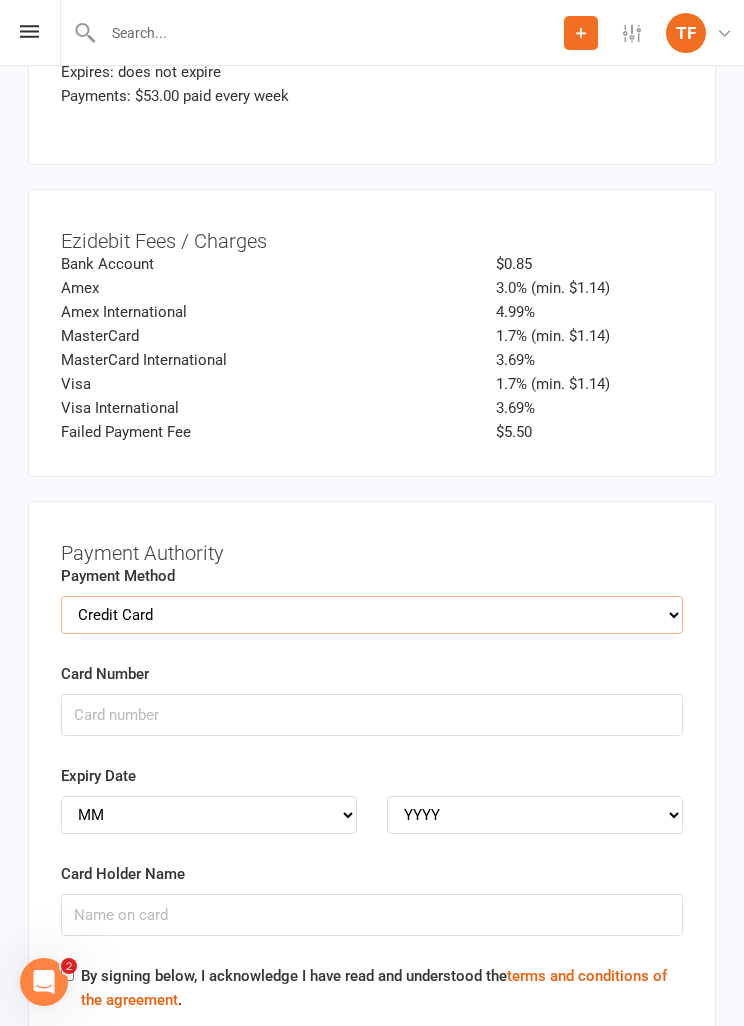select on "bank_account" 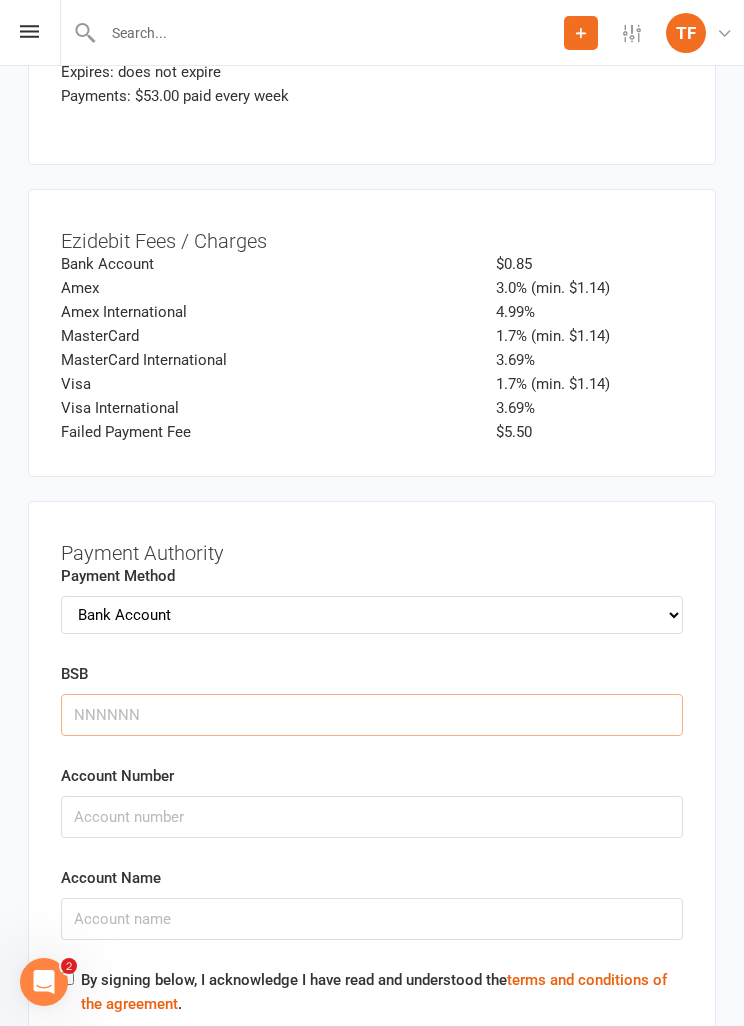 click on "BSB" at bounding box center [372, 715] 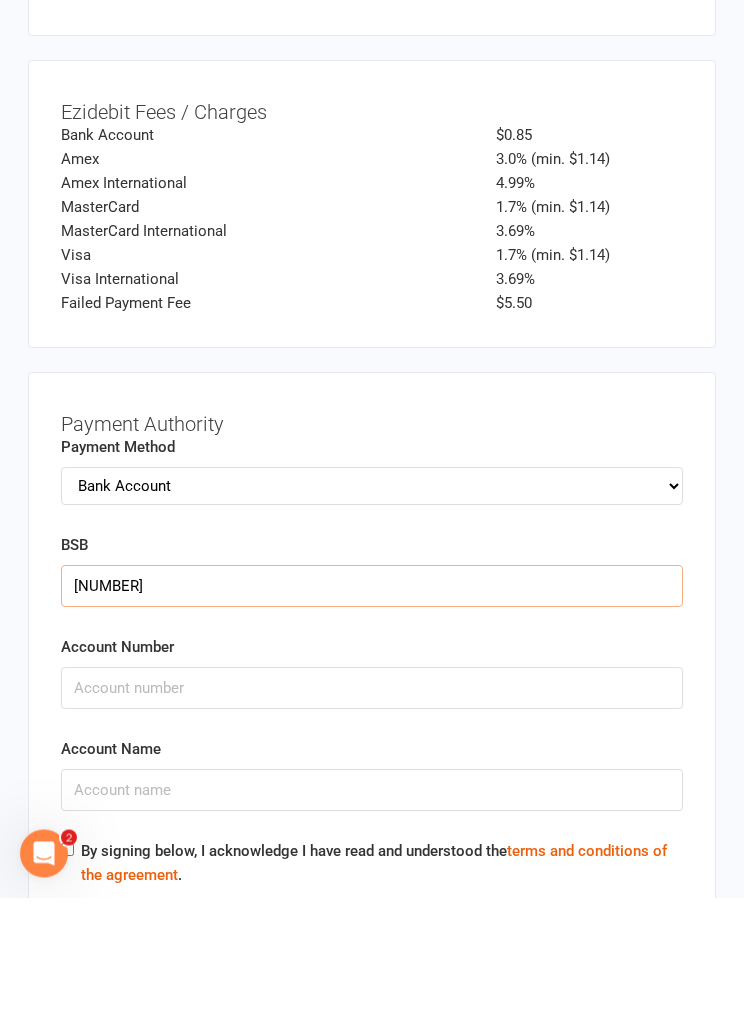 type on "[NUMBER]" 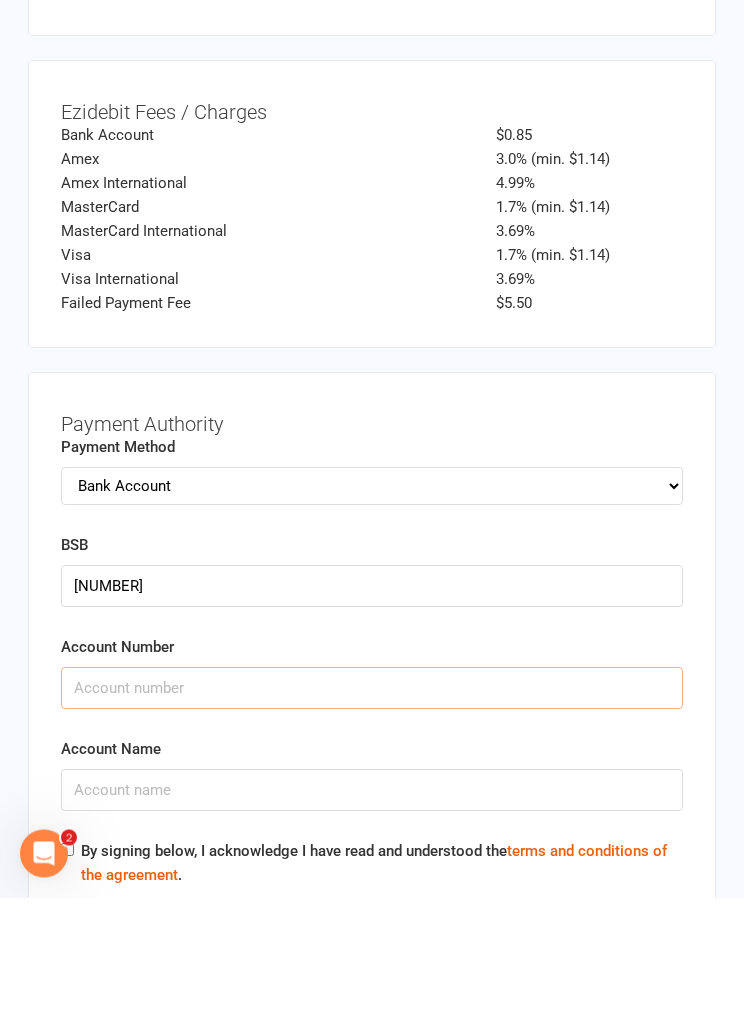 click on "Account Number" at bounding box center [372, 817] 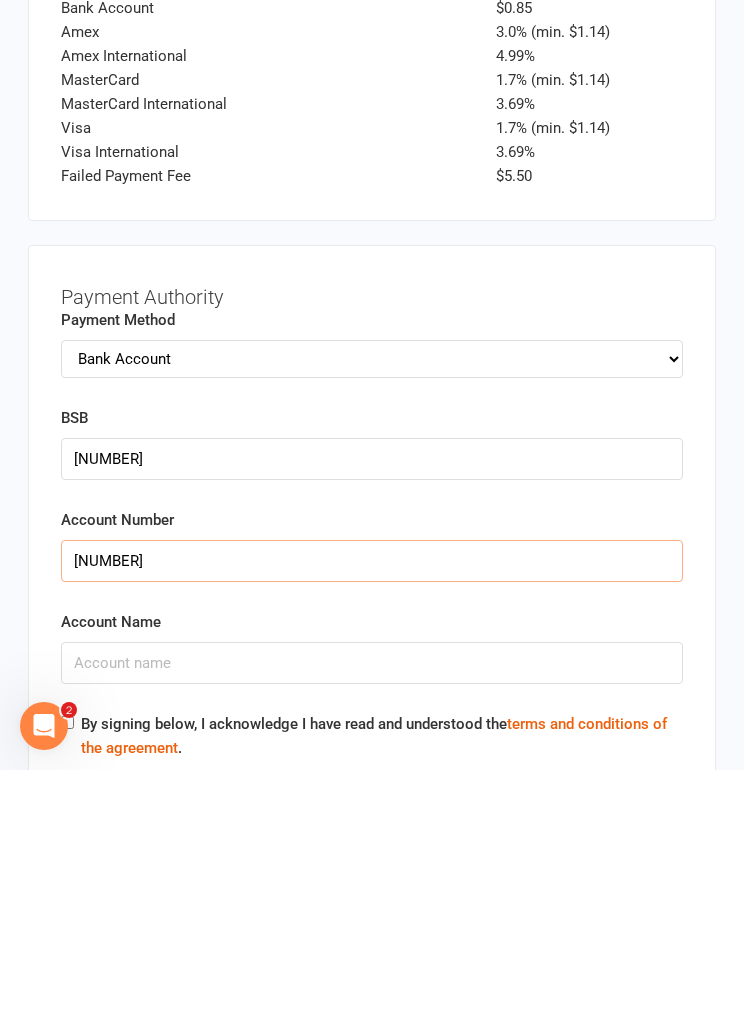 type on "[NUMBER]" 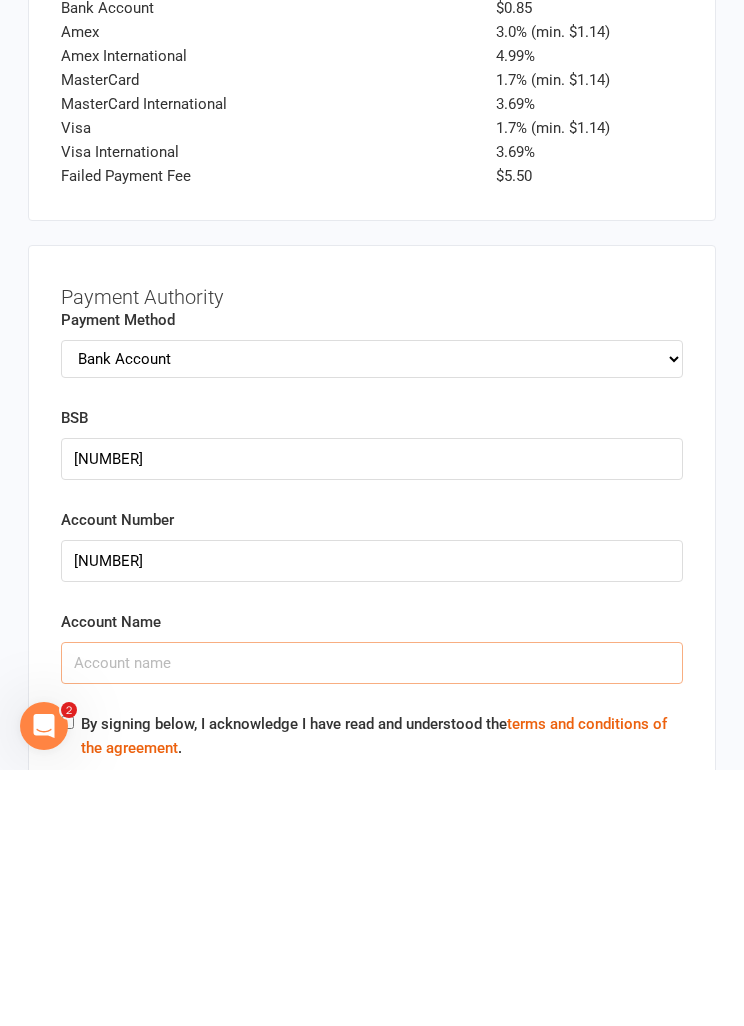 click on "Account Name" at bounding box center [372, 919] 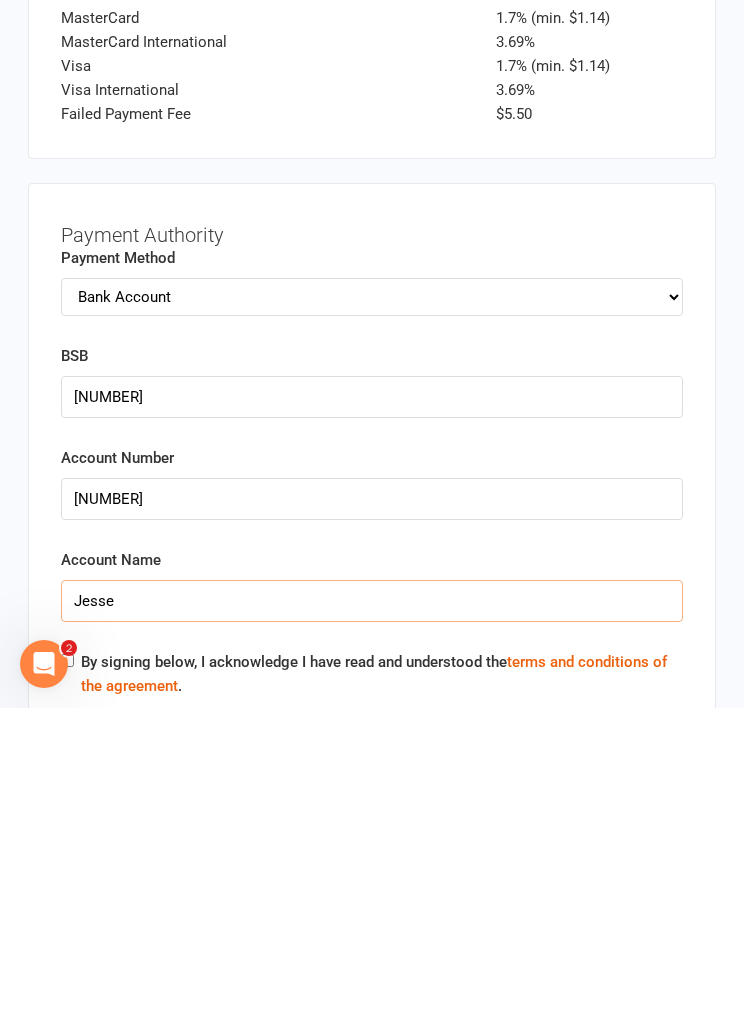 type on "Jesse" 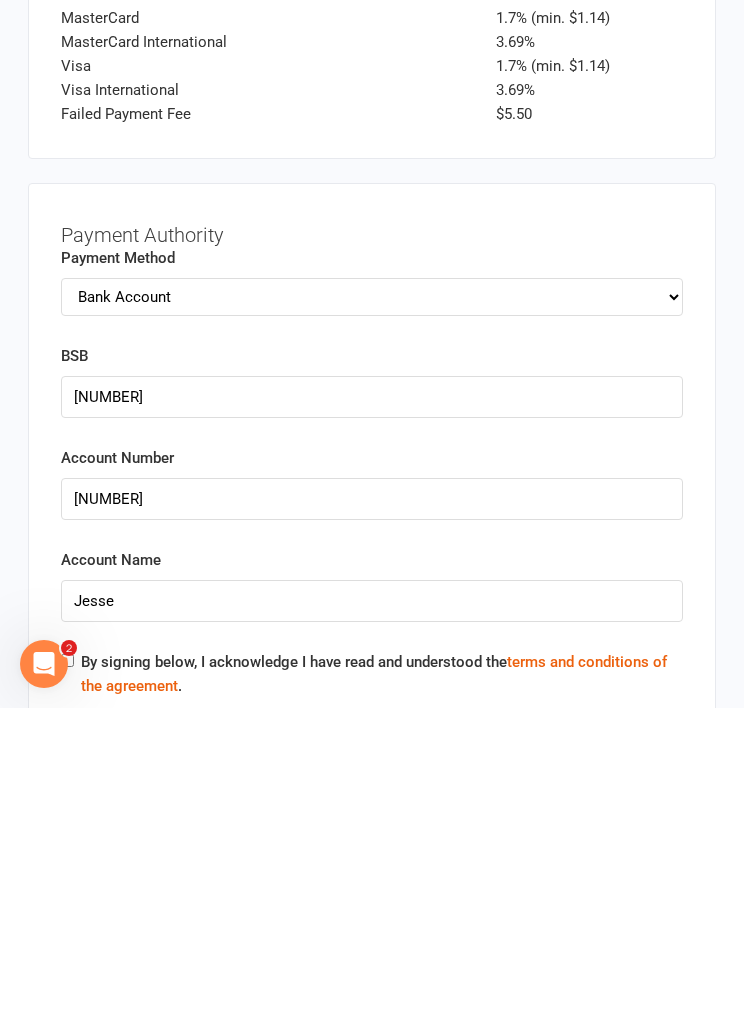 click on "By signing below, I acknowledge I have read and understood the  terms and conditions of the agreement ." at bounding box center (67, 978) 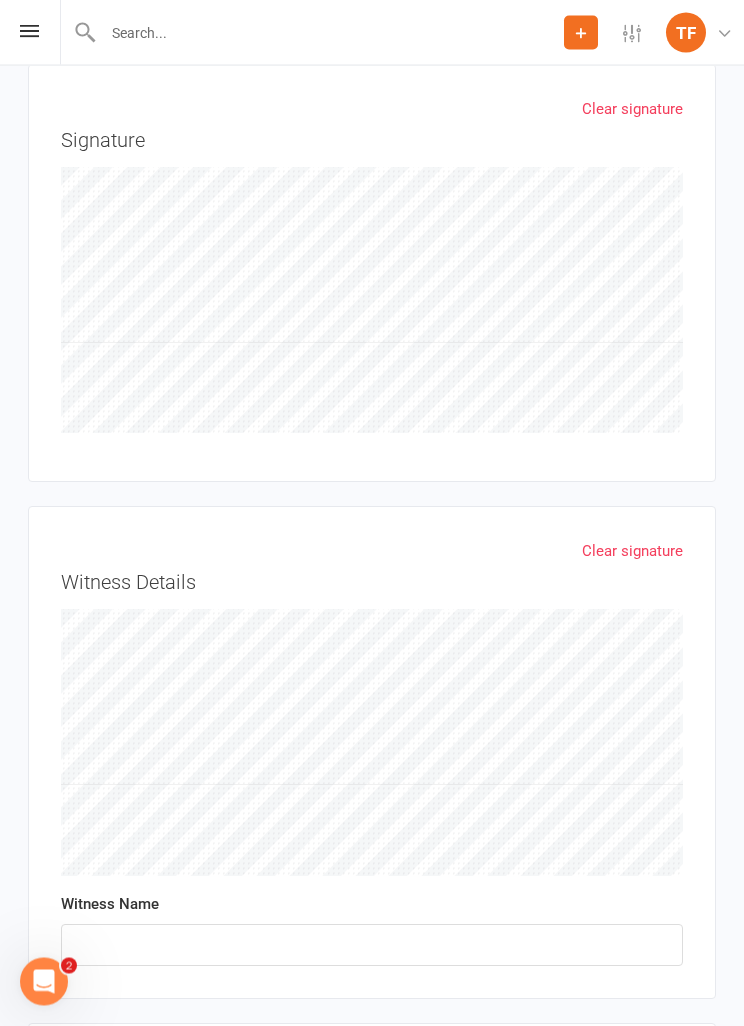 scroll, scrollTop: 4612, scrollLeft: 0, axis: vertical 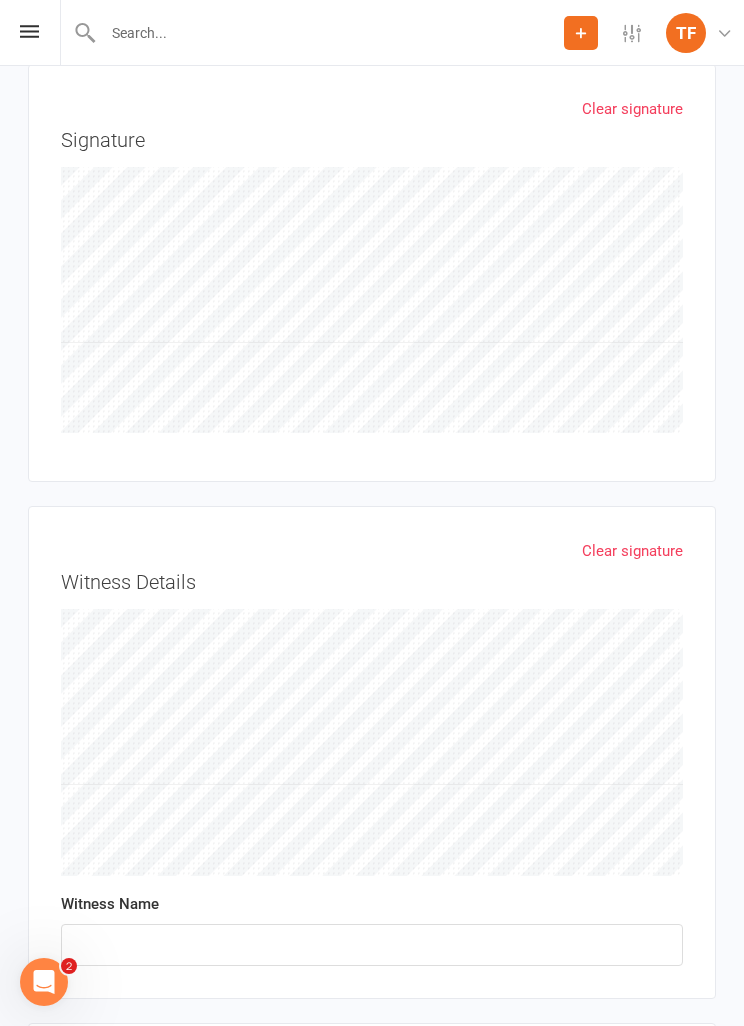 click on "Clear signature" at bounding box center (632, 551) 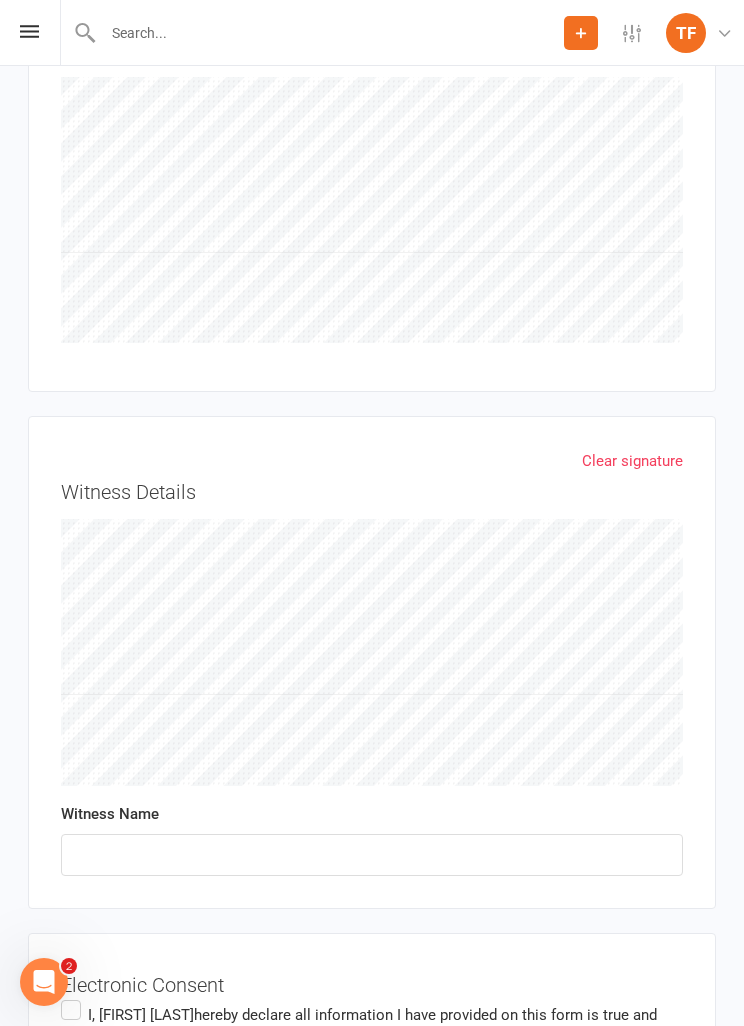 scroll, scrollTop: 4851, scrollLeft: 0, axis: vertical 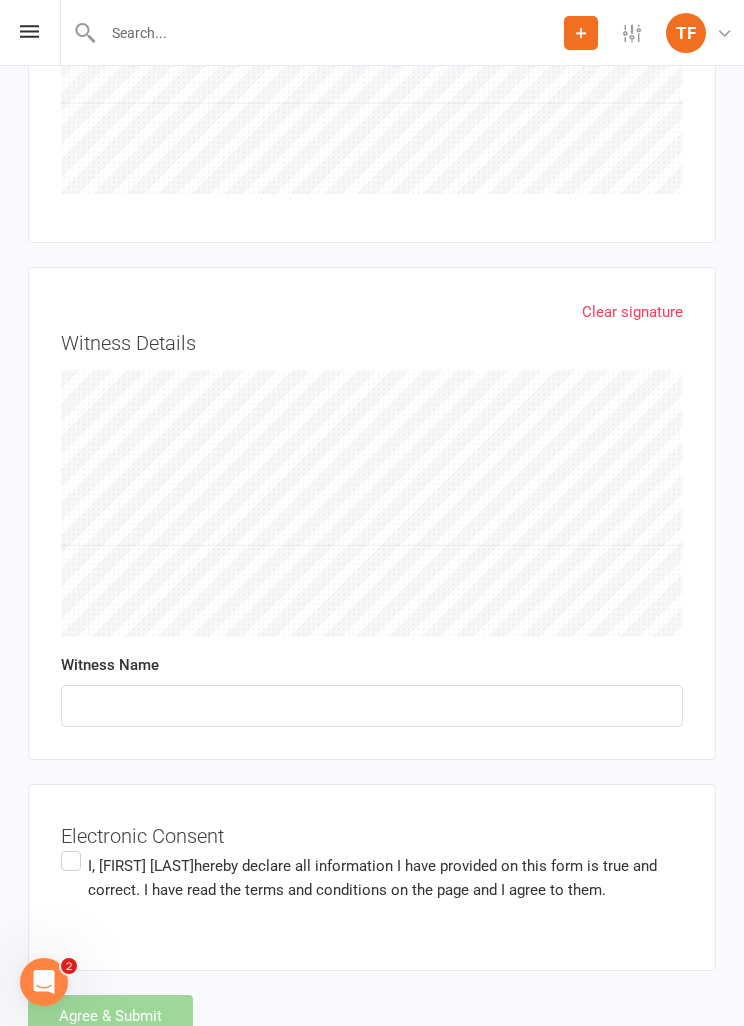click on "I, [FIRST] [LAST] hereby declare all information I have provided on this form is true and correct. I have read the terms and conditions on the page and I agree to them." at bounding box center (372, 878) 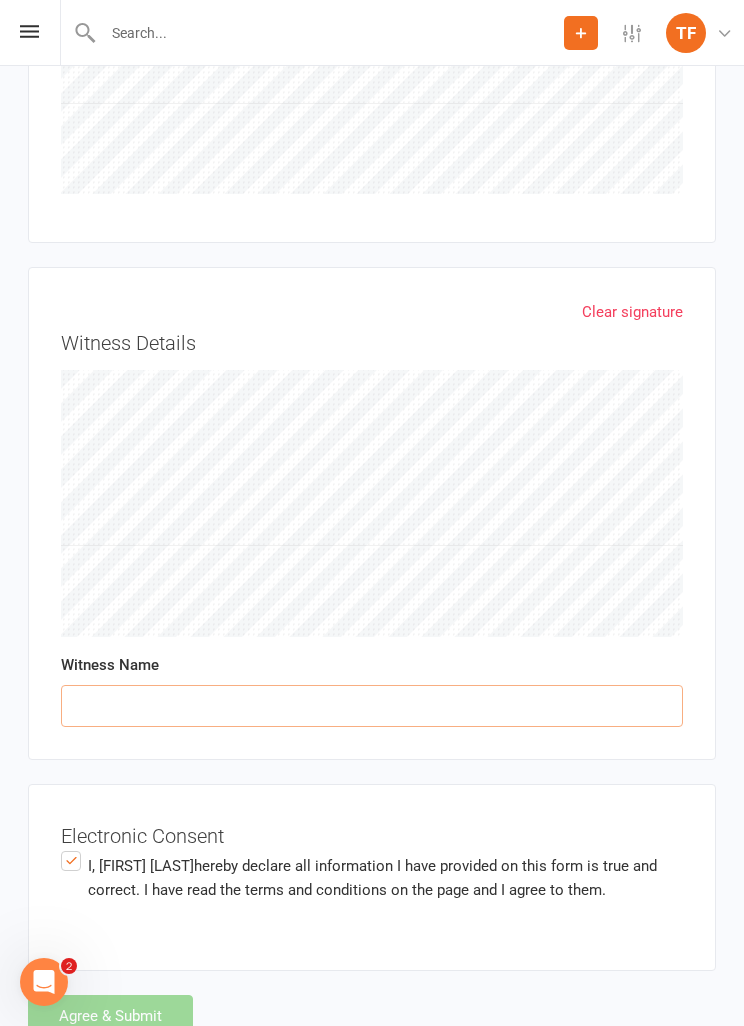 click at bounding box center (372, 706) 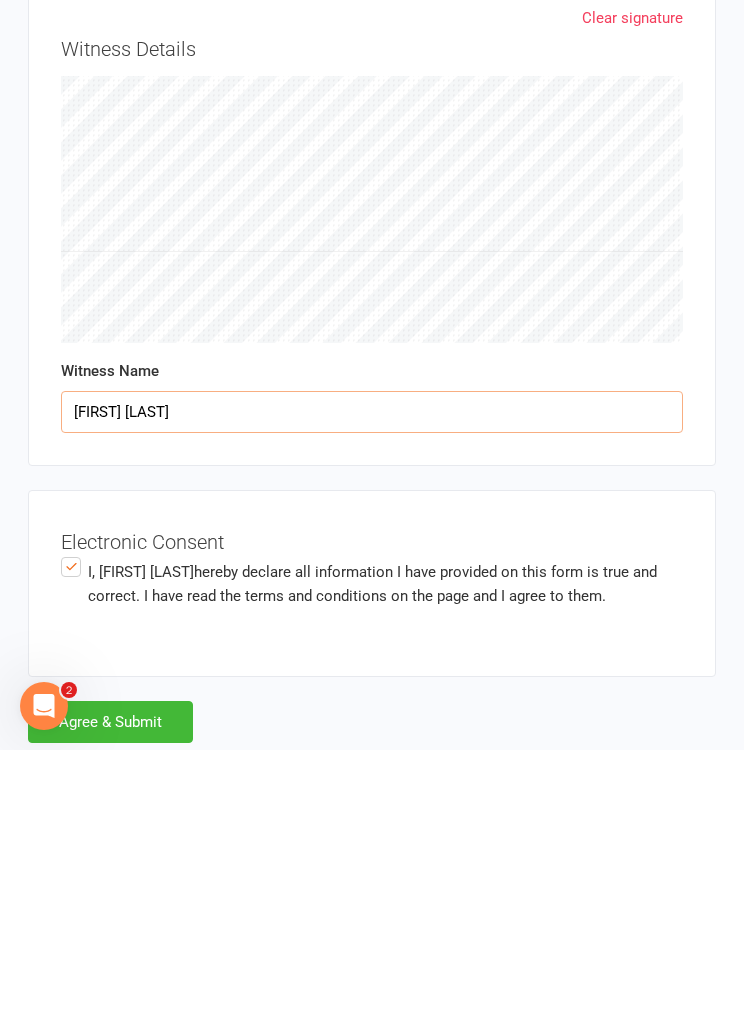 type on "[FIRST] [LAST]" 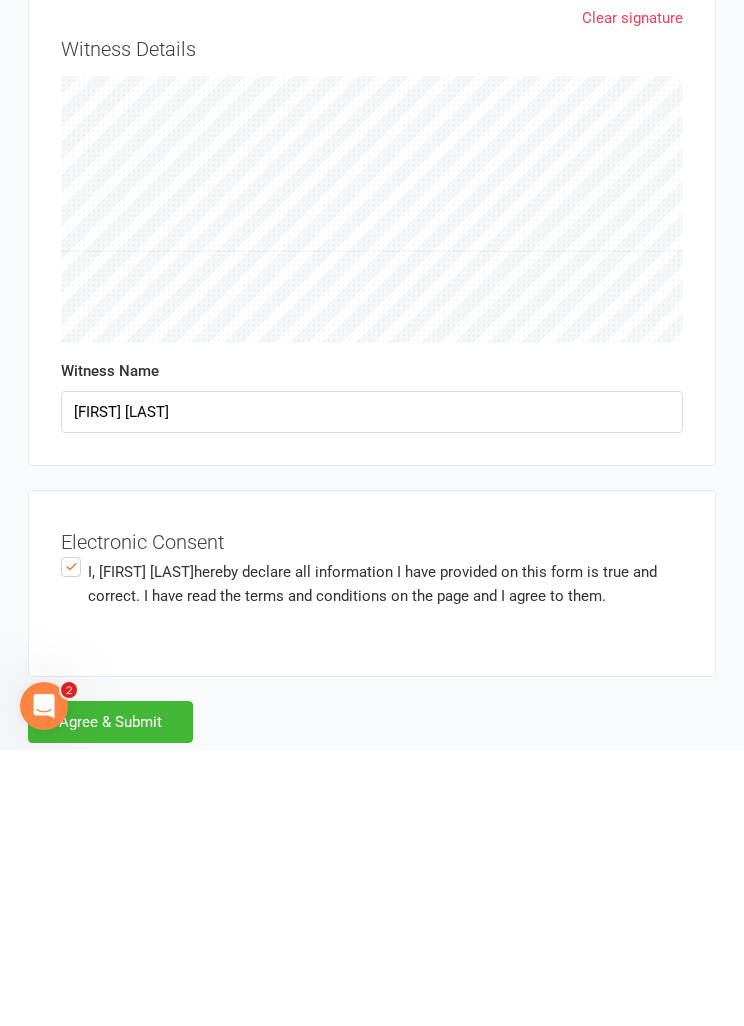 click on "Agree & Submit" at bounding box center (110, 998) 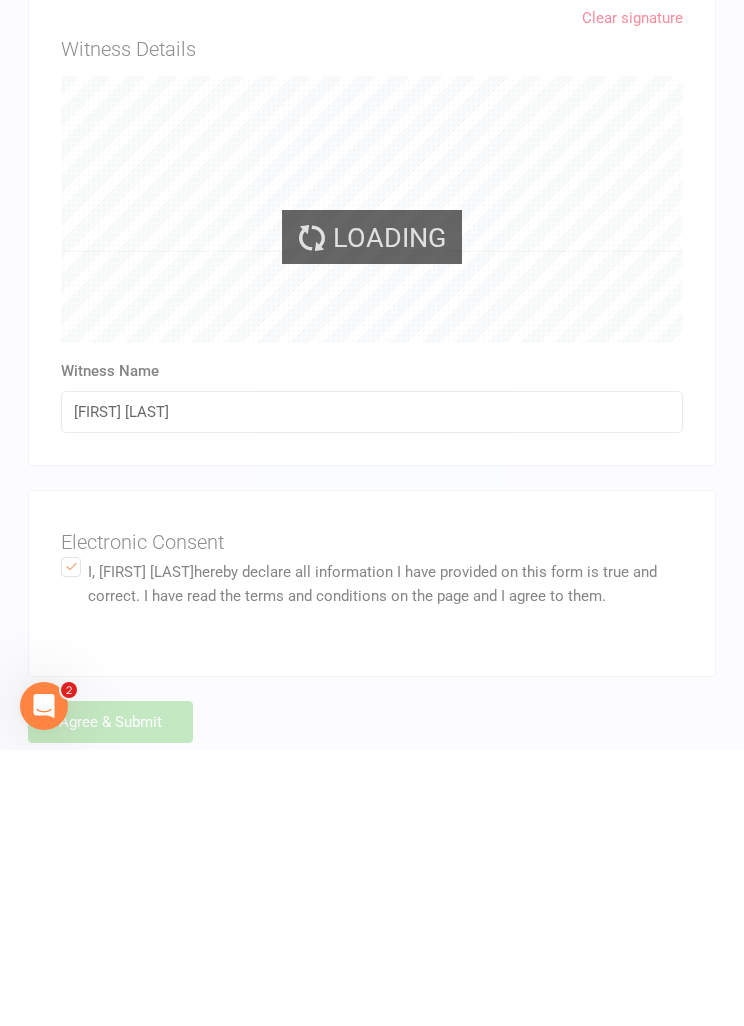 scroll, scrollTop: 4851, scrollLeft: 0, axis: vertical 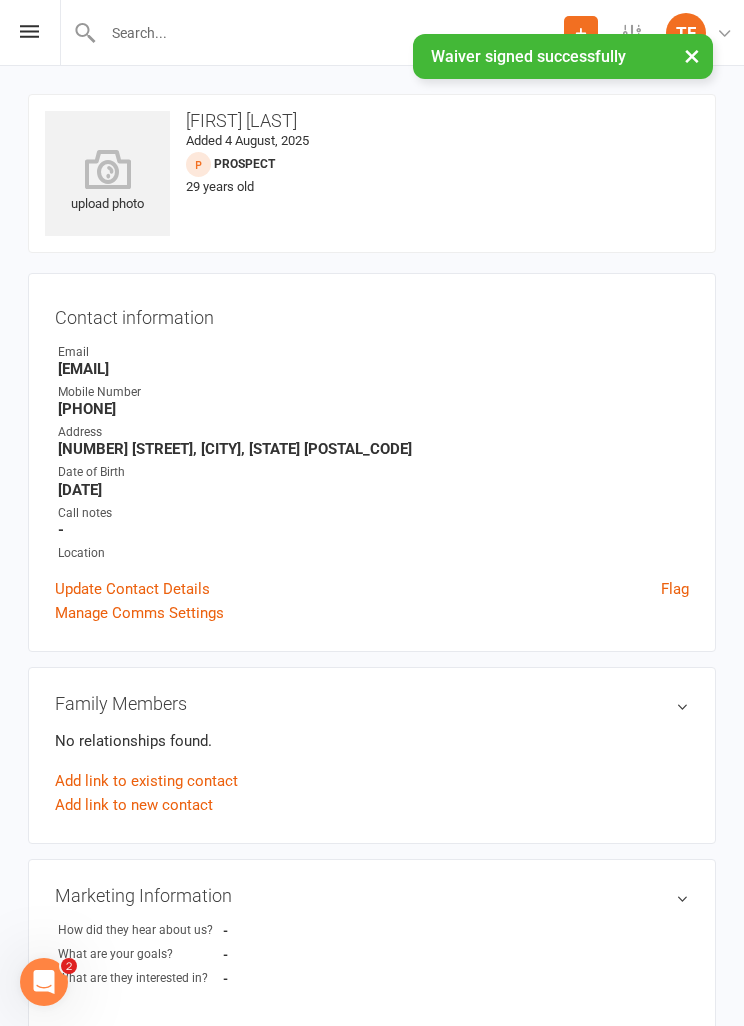 click at bounding box center (107, 169) 